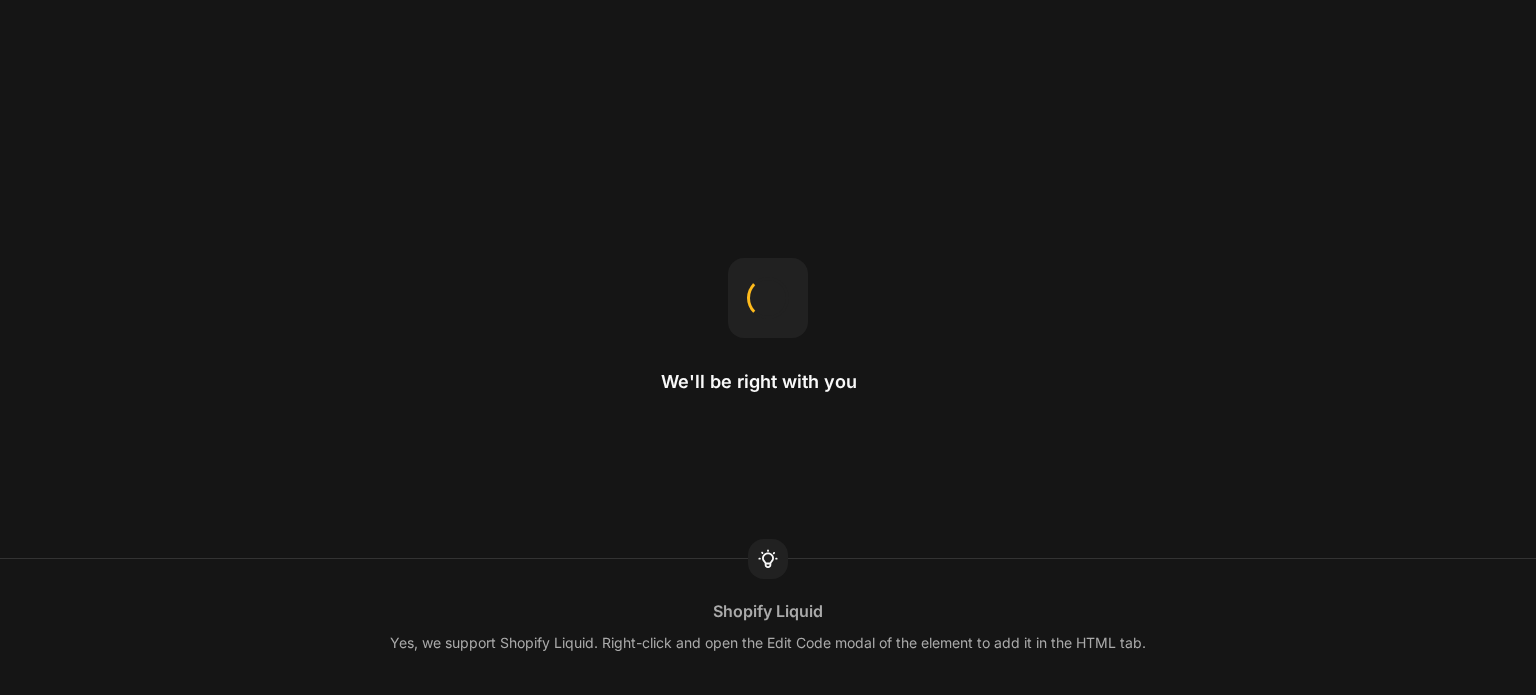 scroll, scrollTop: 0, scrollLeft: 0, axis: both 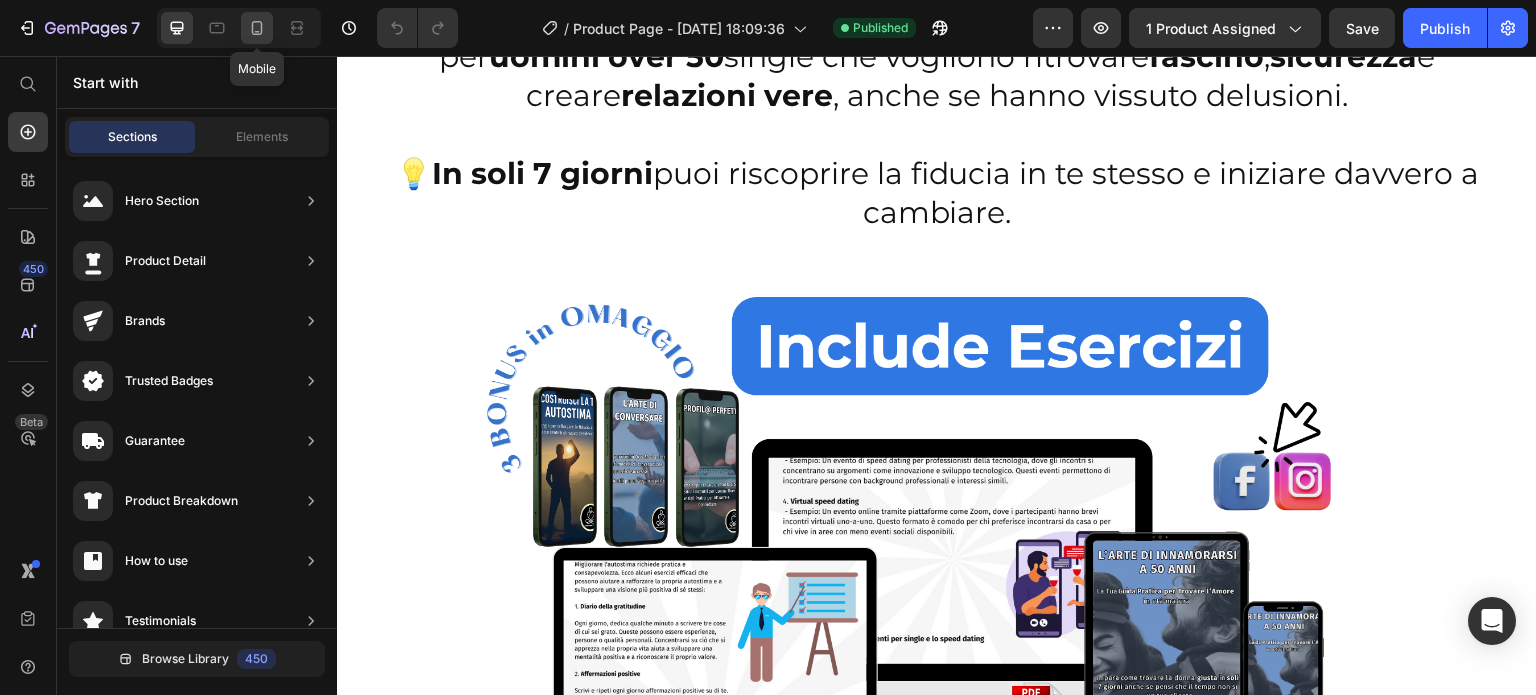 click 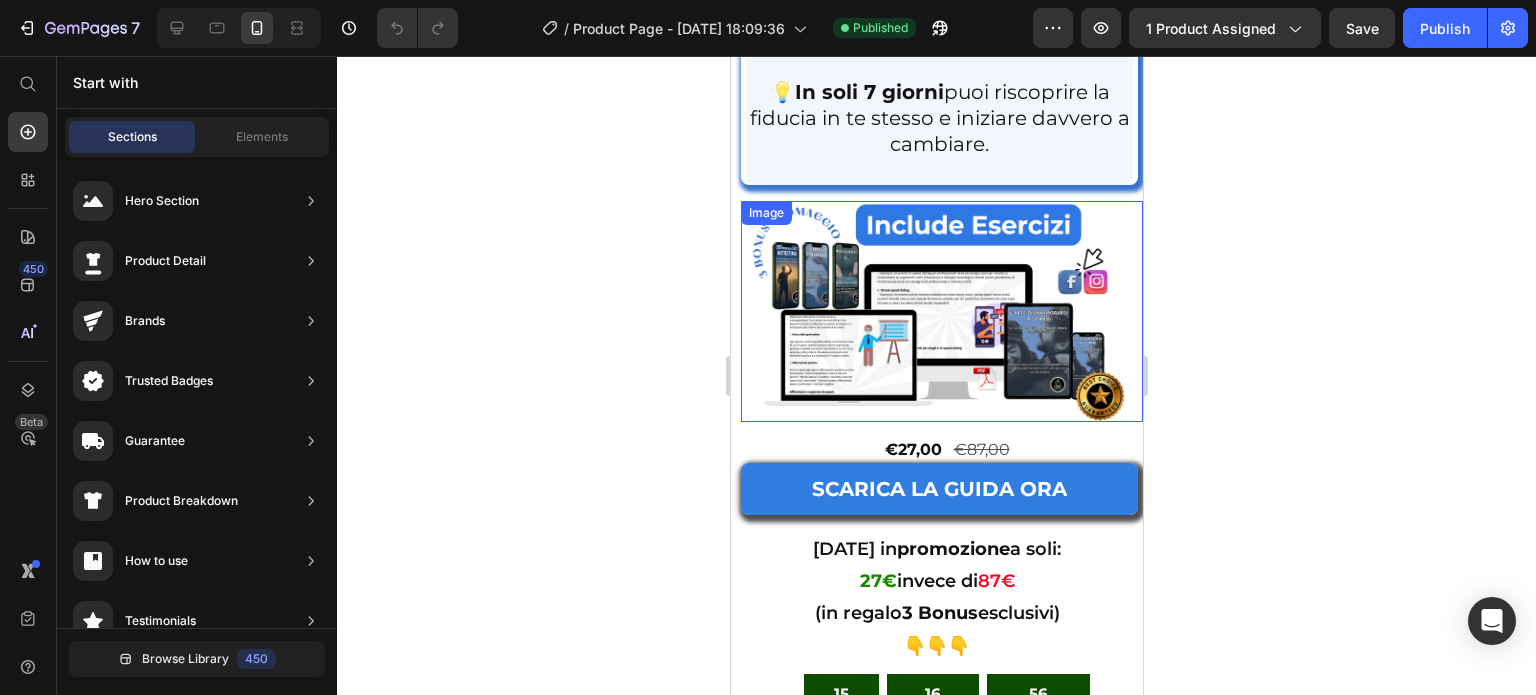 scroll, scrollTop: 408, scrollLeft: 0, axis: vertical 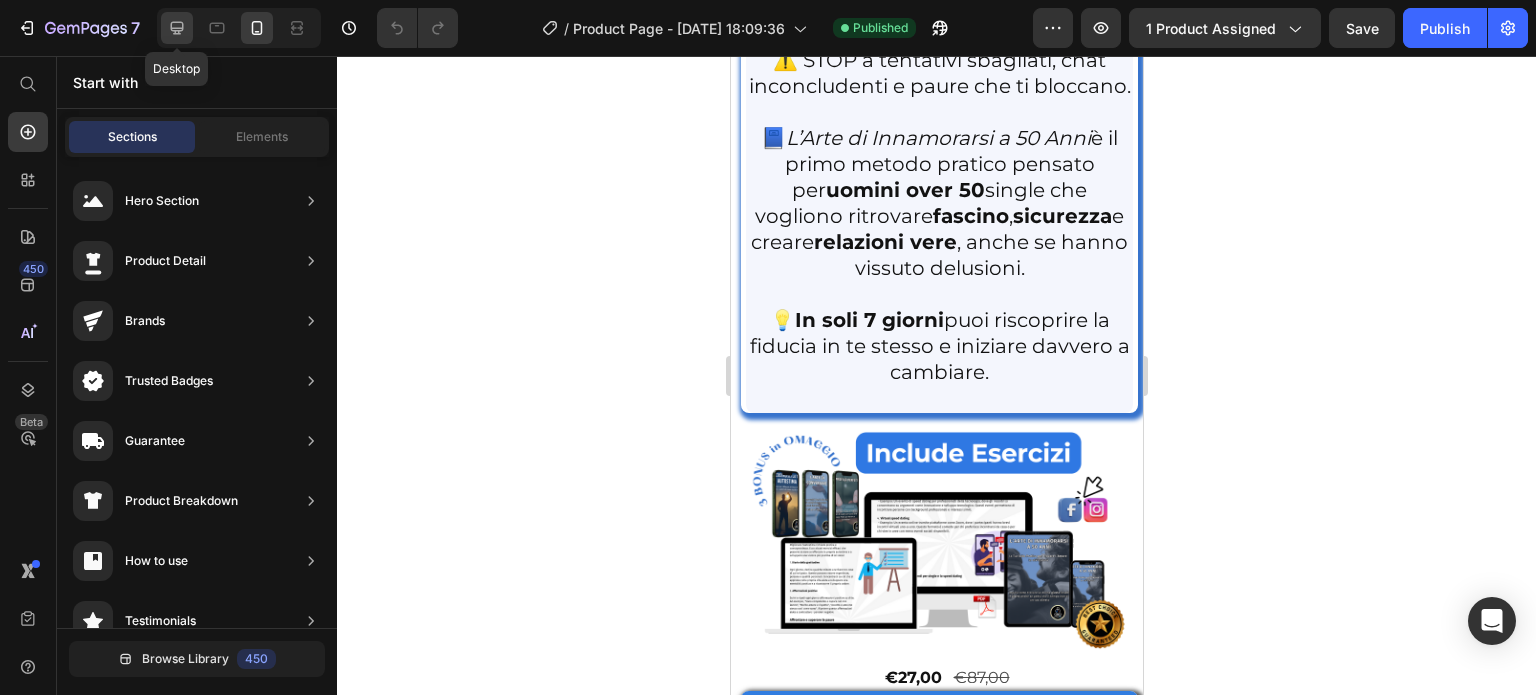 click 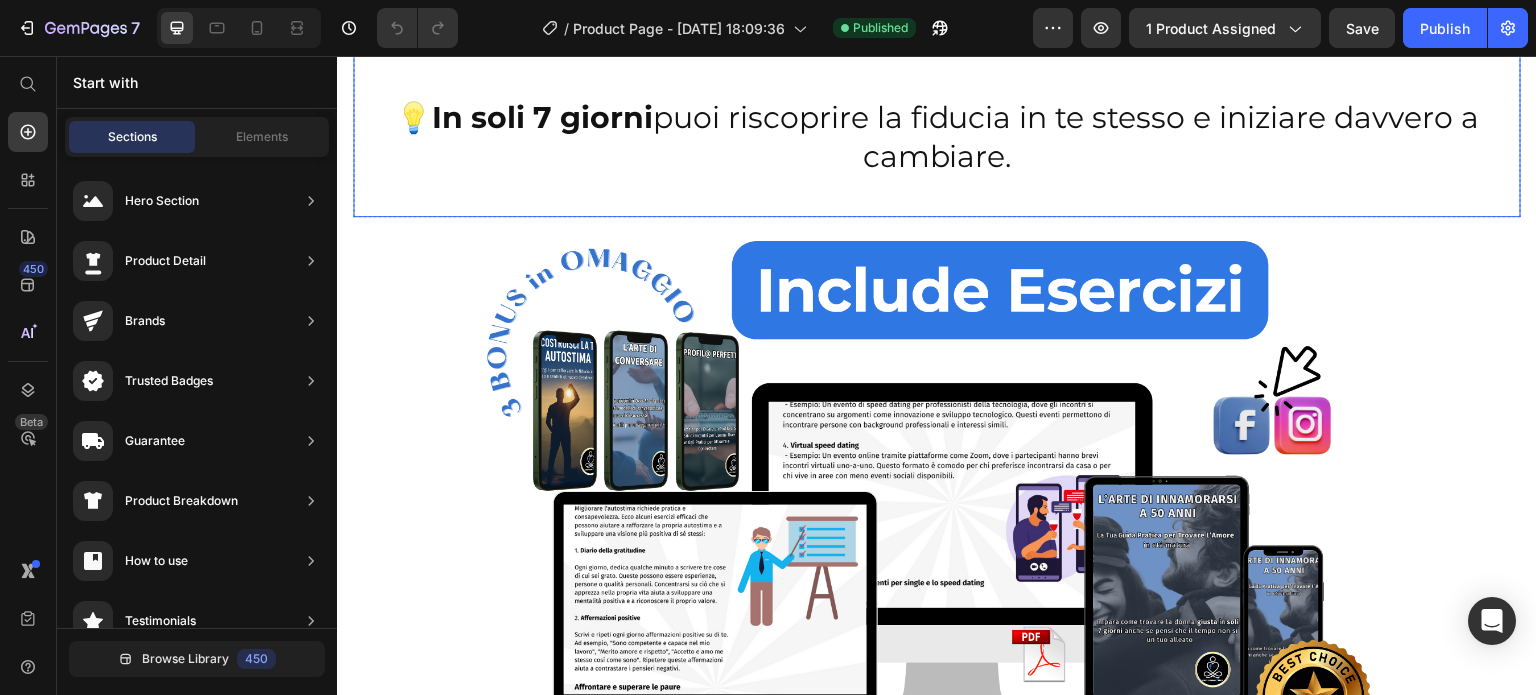 scroll, scrollTop: 569, scrollLeft: 0, axis: vertical 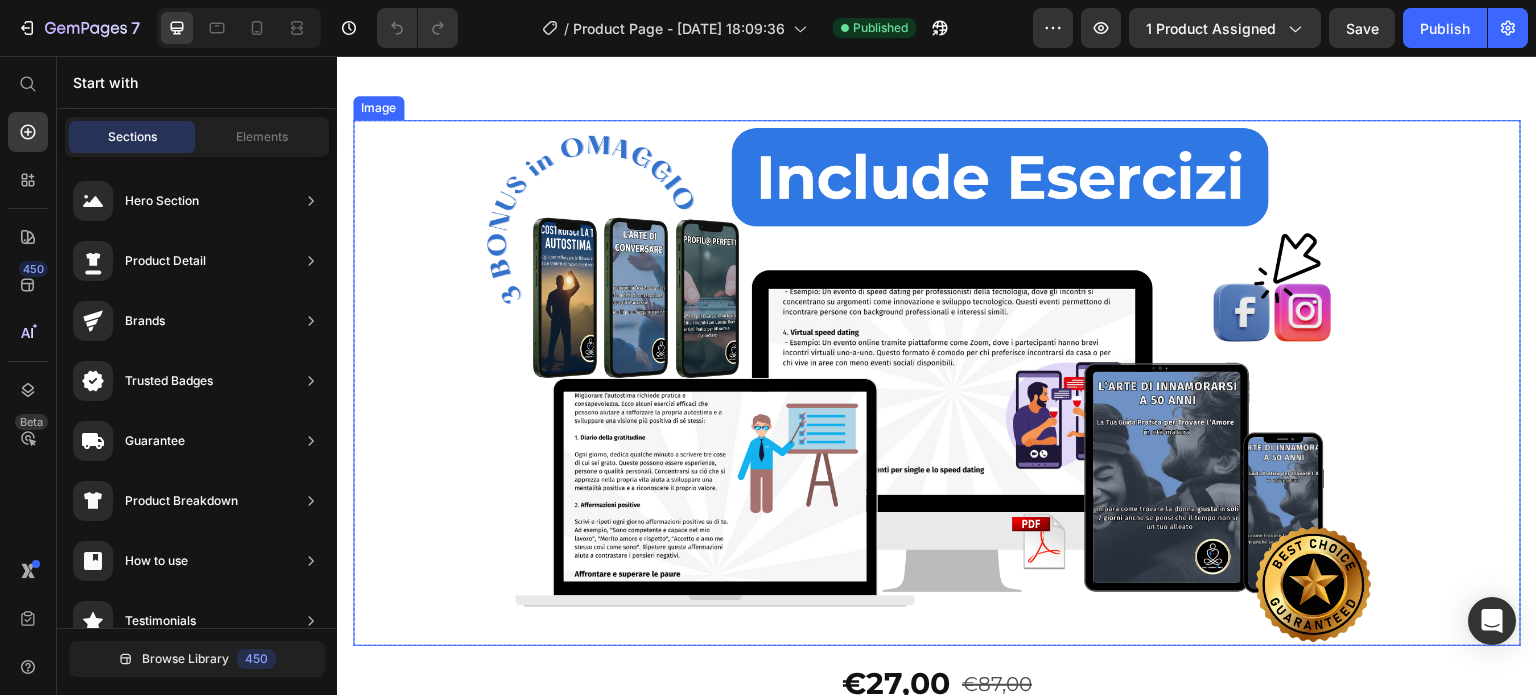 click at bounding box center [937, 383] 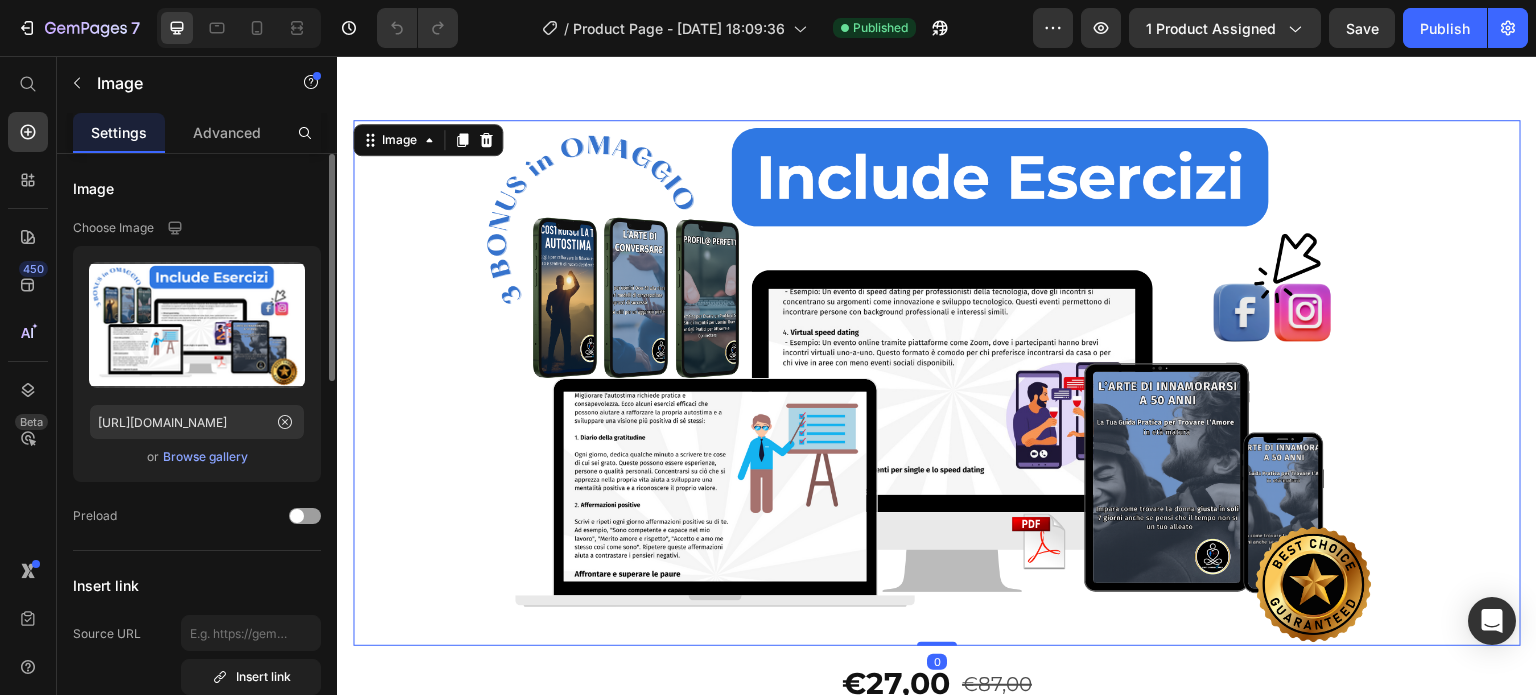 click on "Browse gallery" at bounding box center (205, 457) 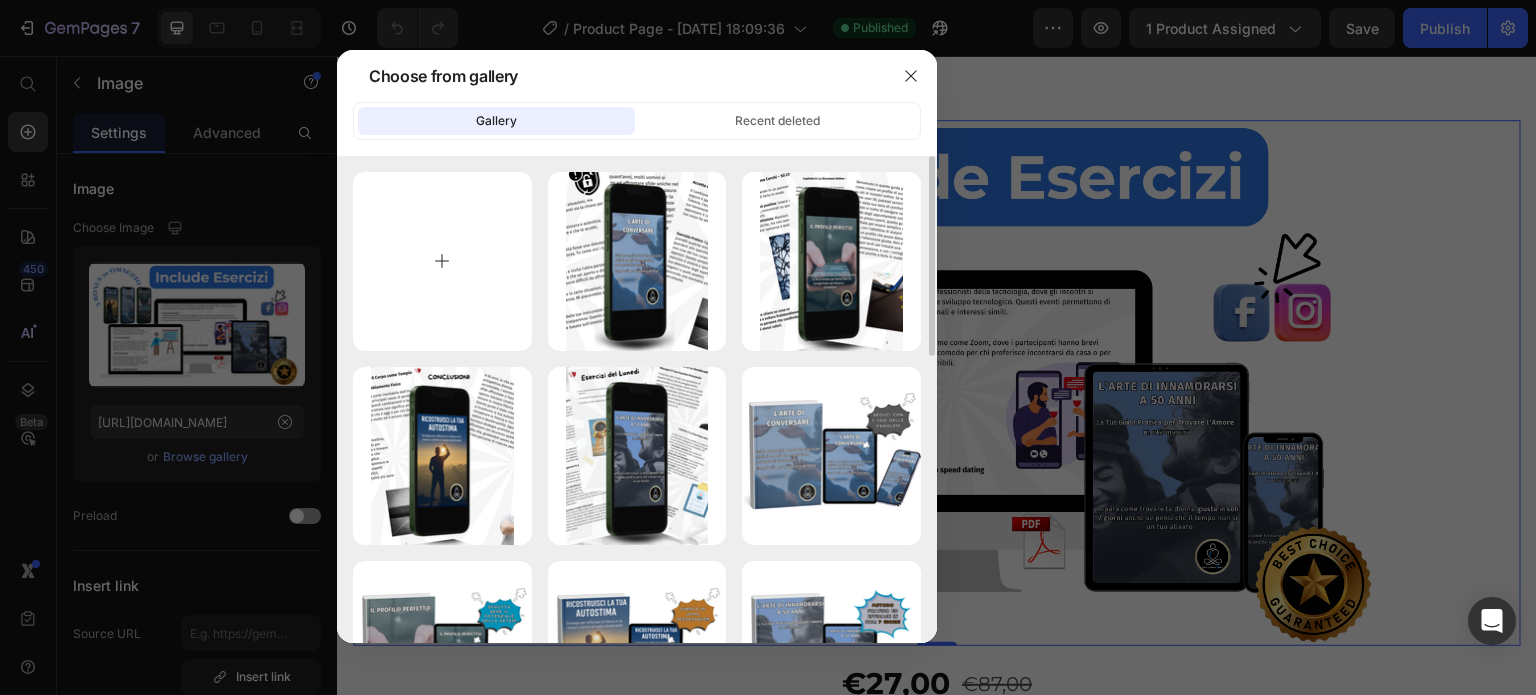 click at bounding box center (442, 261) 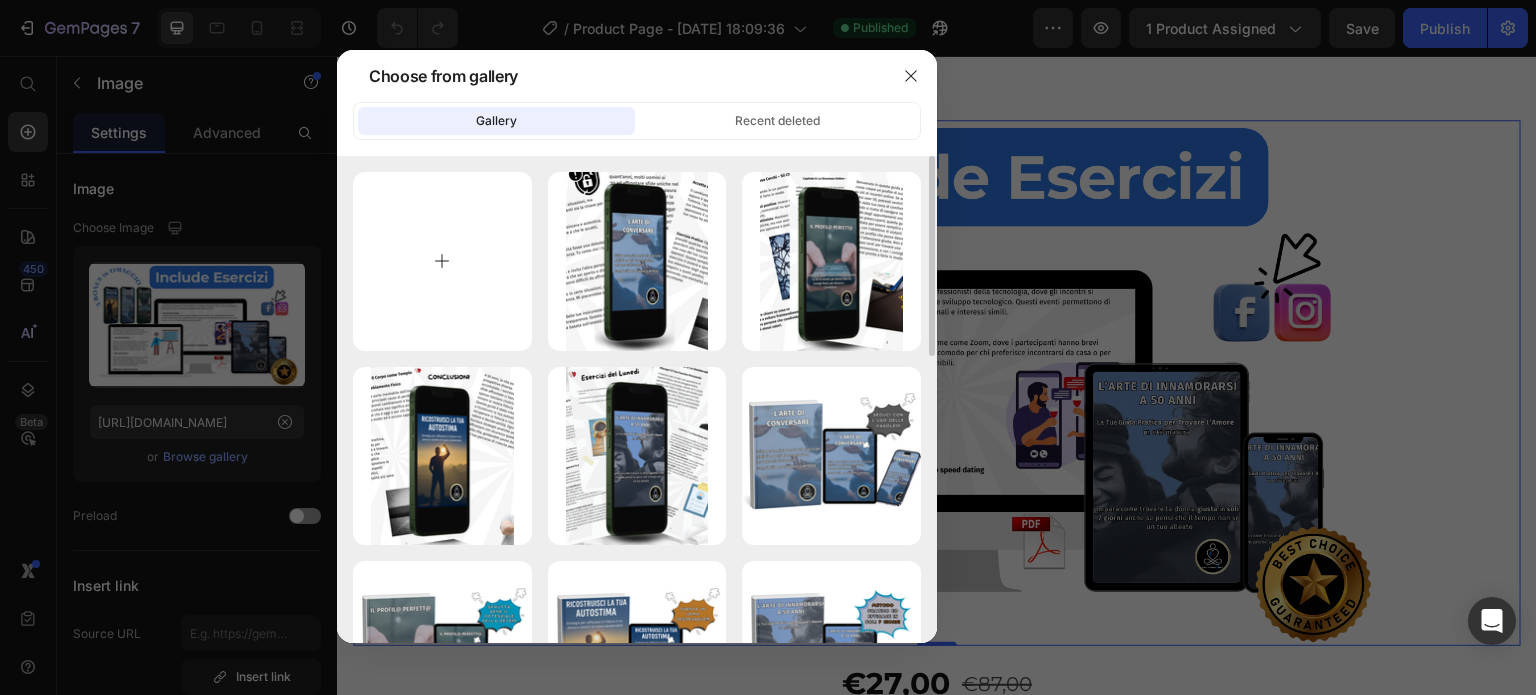 type on "C:\fakepath\landing.png" 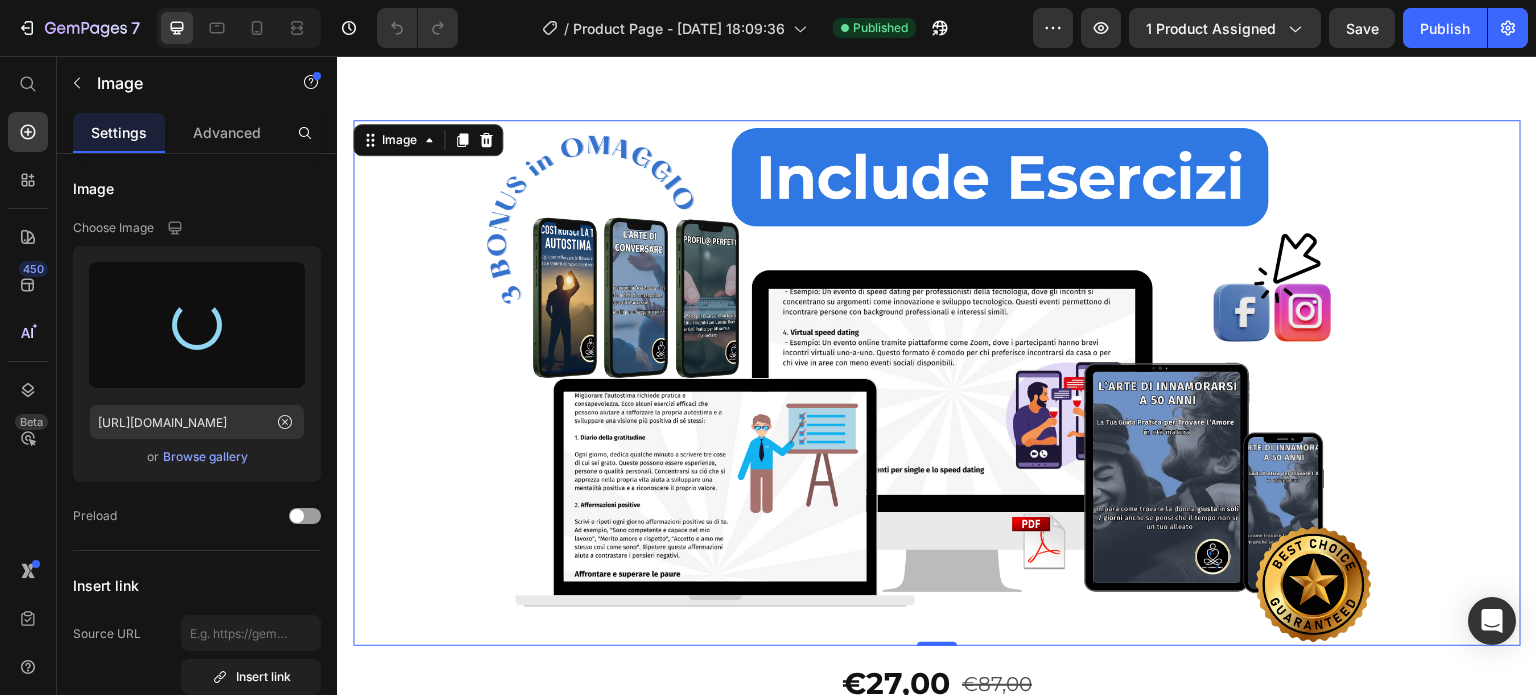 type on "[URL][DOMAIN_NAME]" 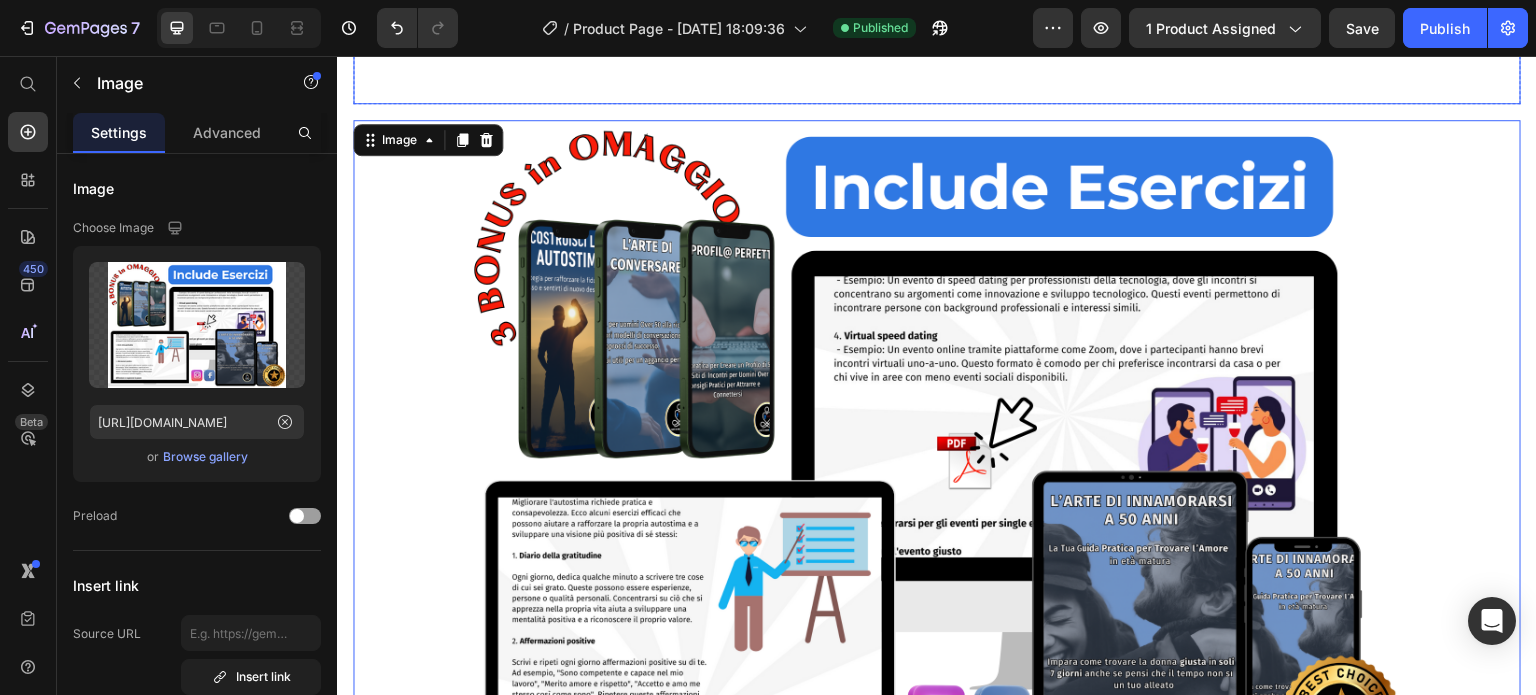 click at bounding box center [937, 82] 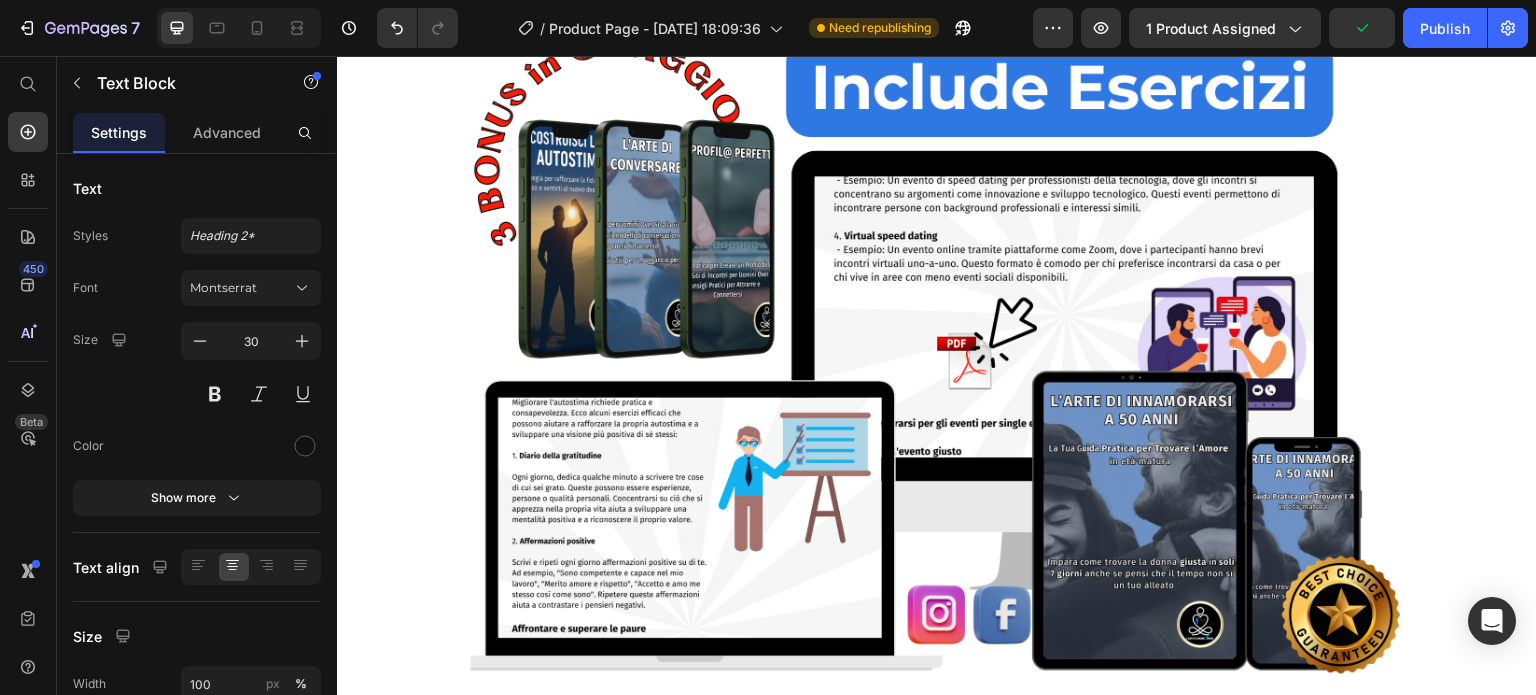 scroll, scrollTop: 569, scrollLeft: 0, axis: vertical 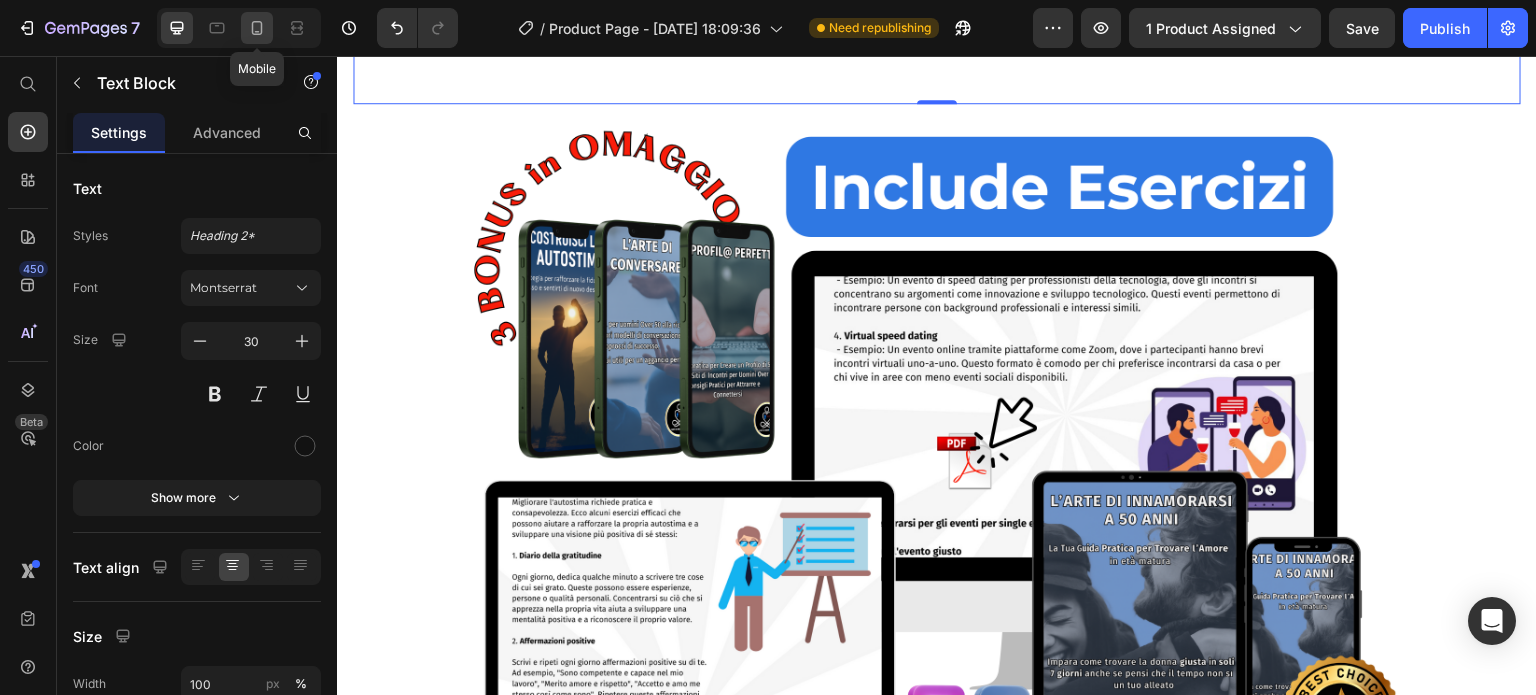 click 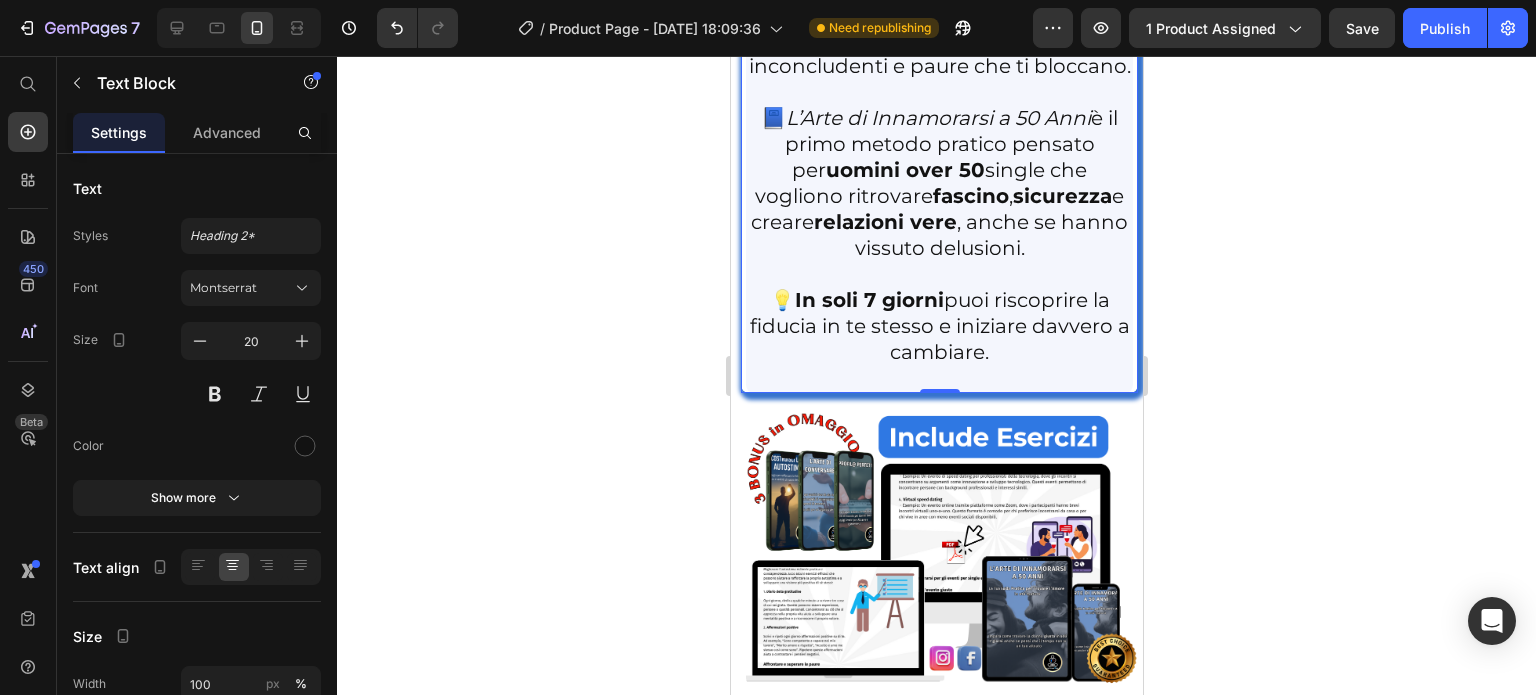 scroll, scrollTop: 340, scrollLeft: 0, axis: vertical 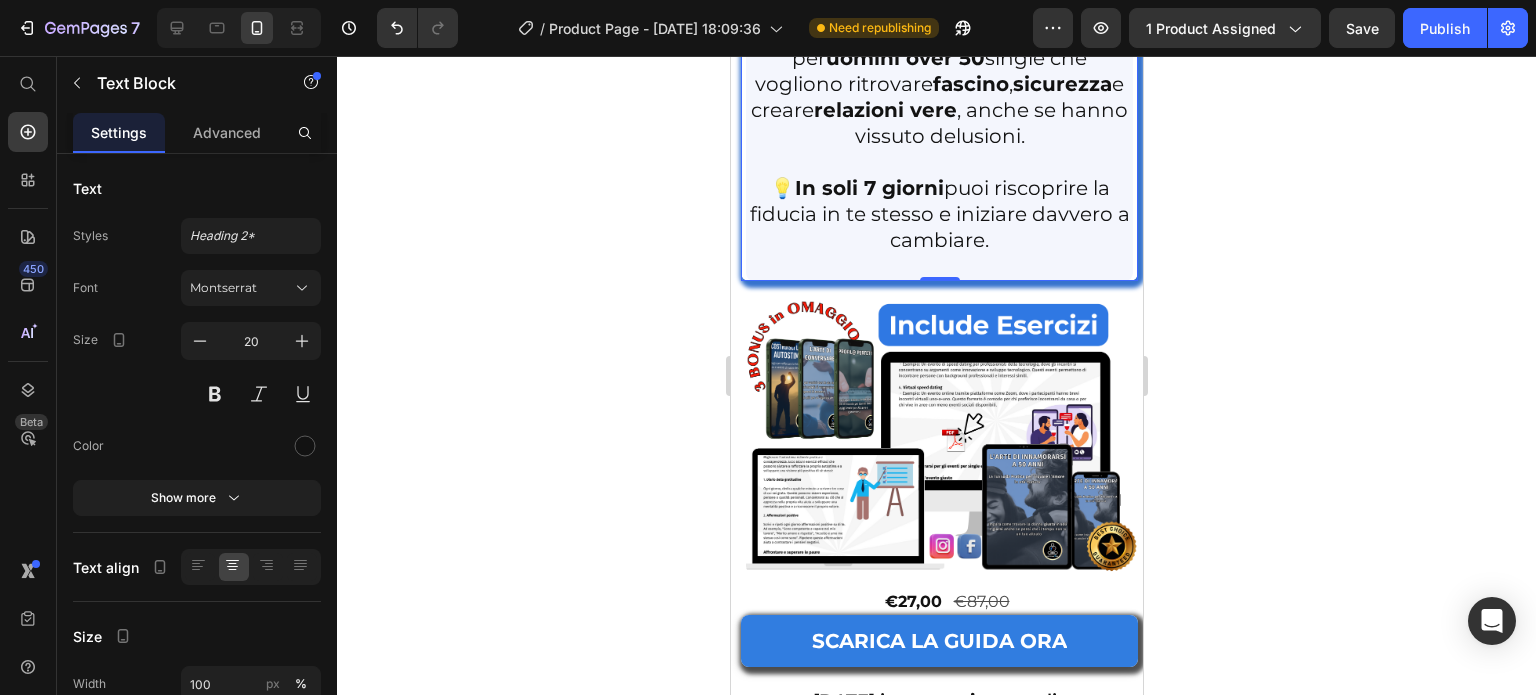 click 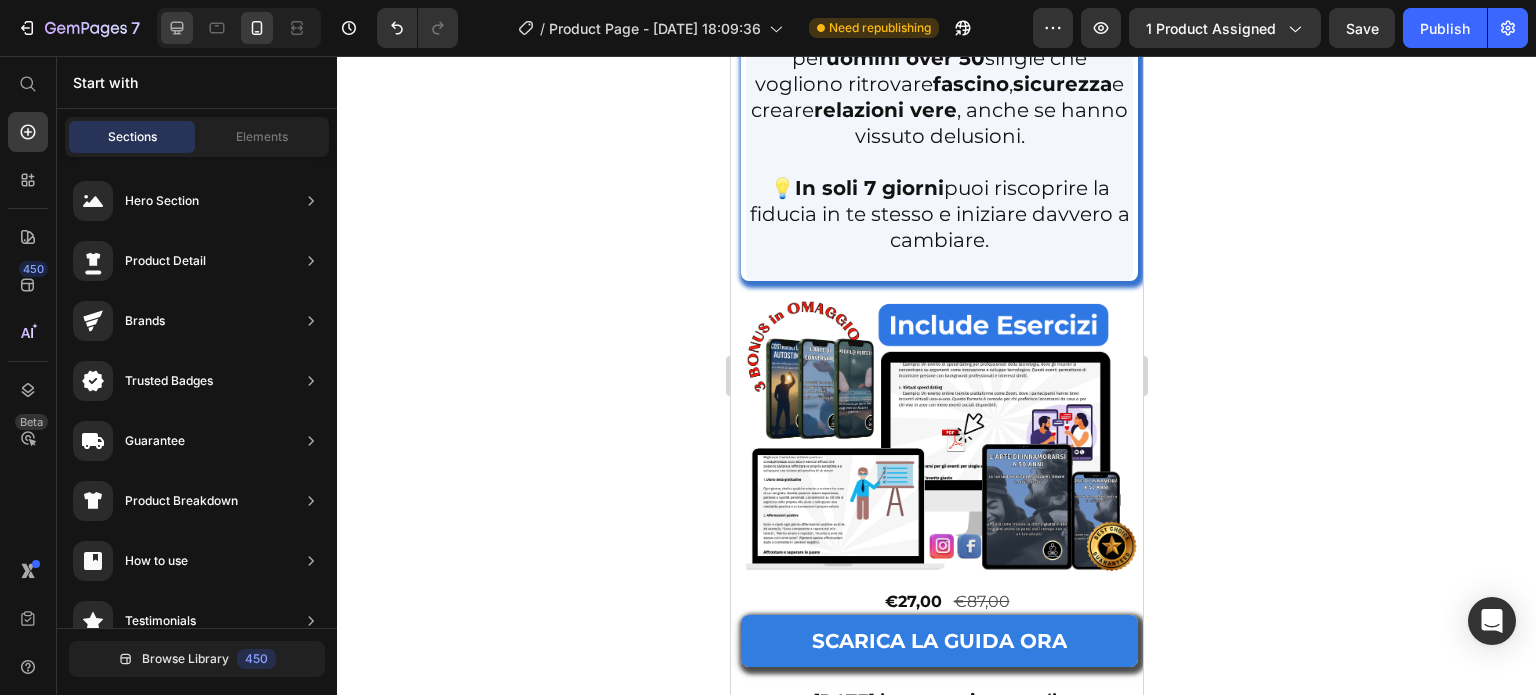 click 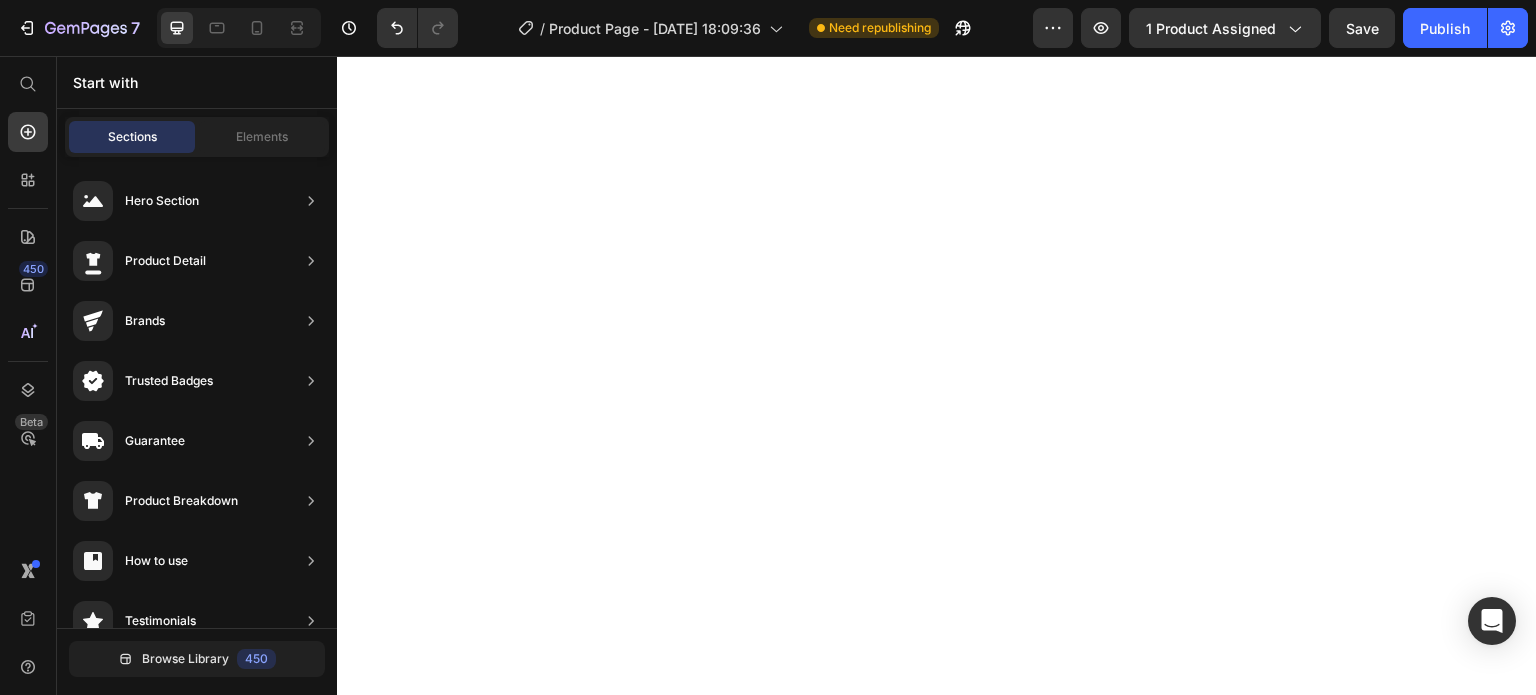 scroll, scrollTop: 8901, scrollLeft: 0, axis: vertical 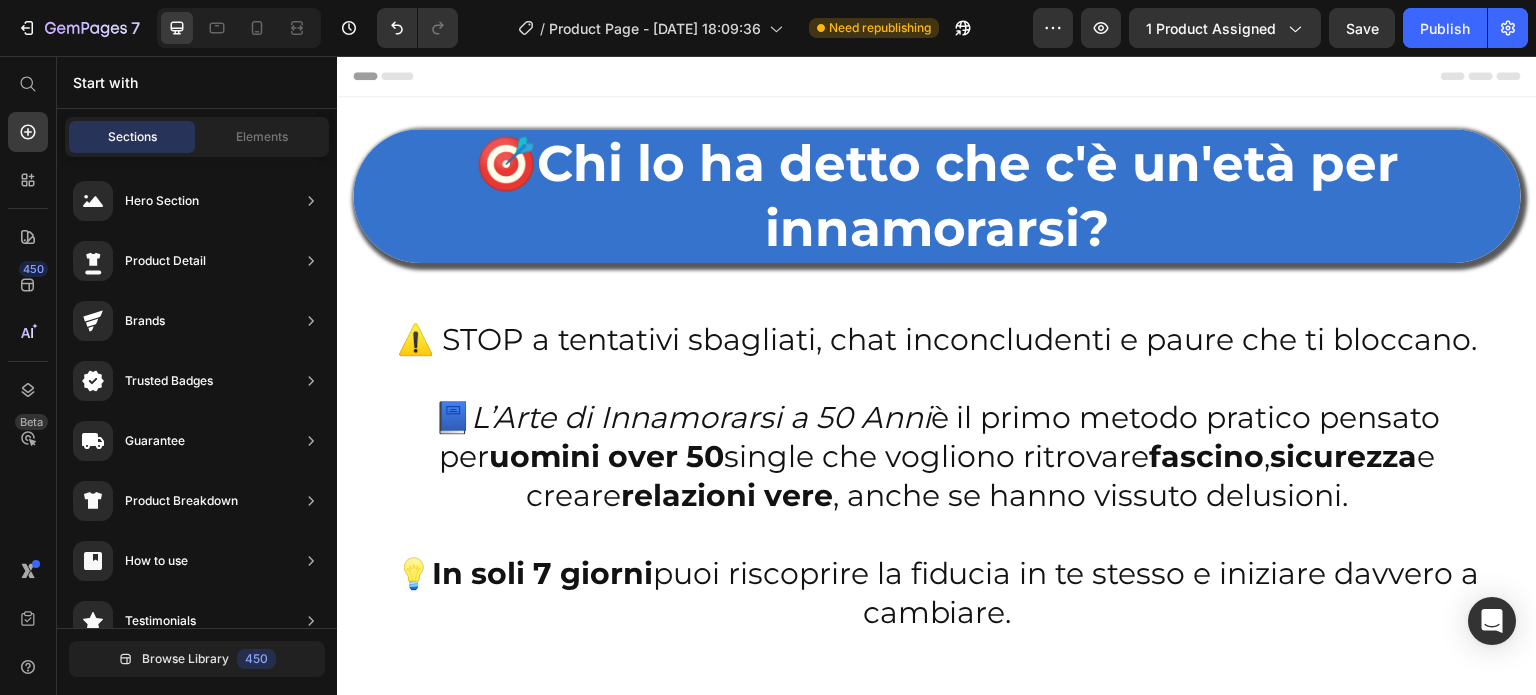 drag, startPoint x: 1530, startPoint y: 252, endPoint x: 1863, endPoint y: 108, distance: 362.8016 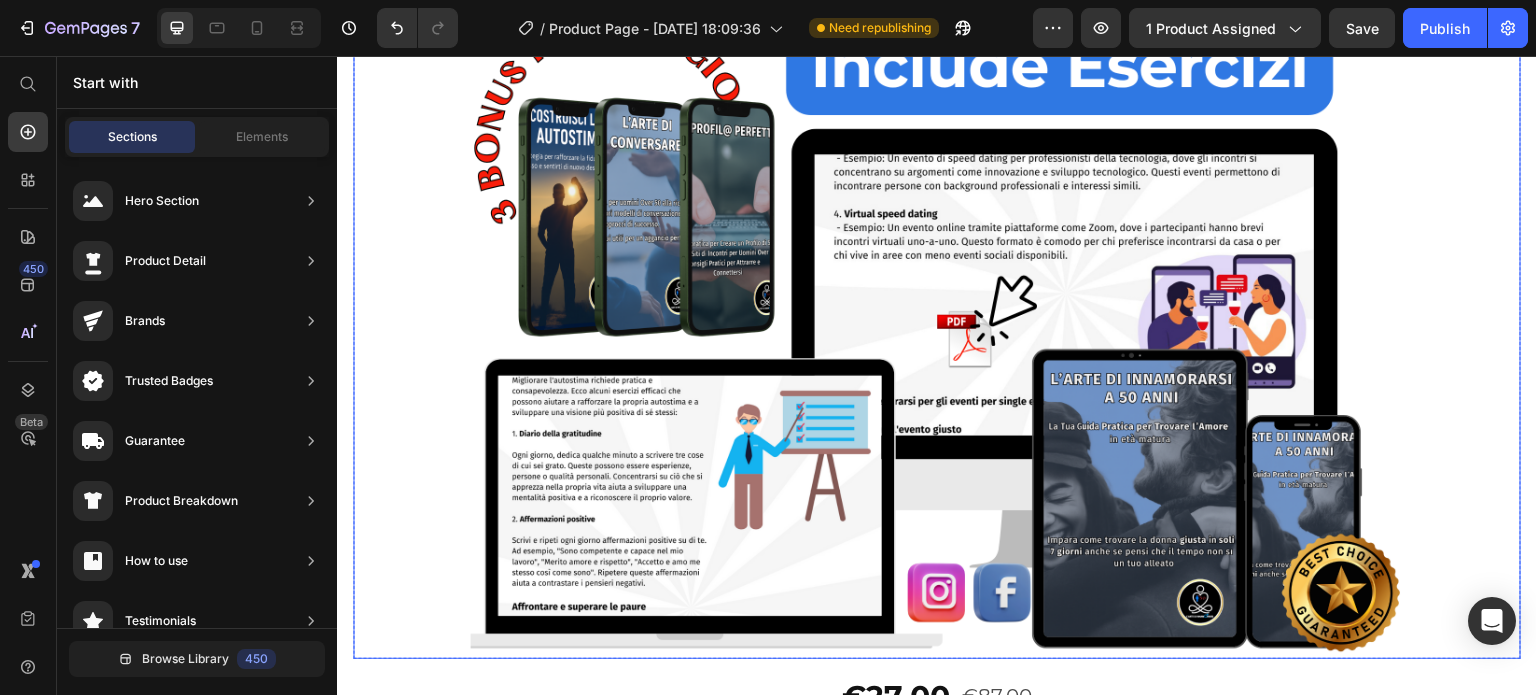 scroll, scrollTop: 700, scrollLeft: 0, axis: vertical 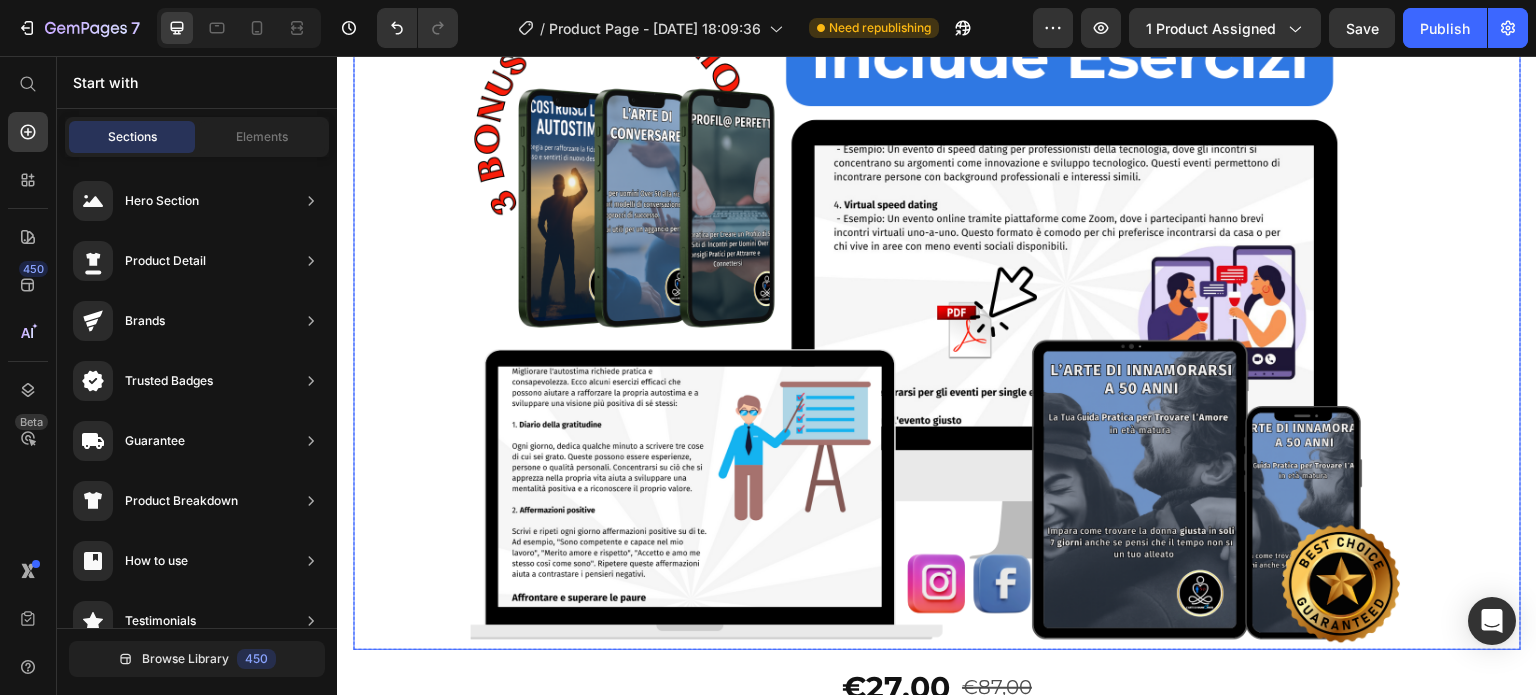 click at bounding box center (937, 319) 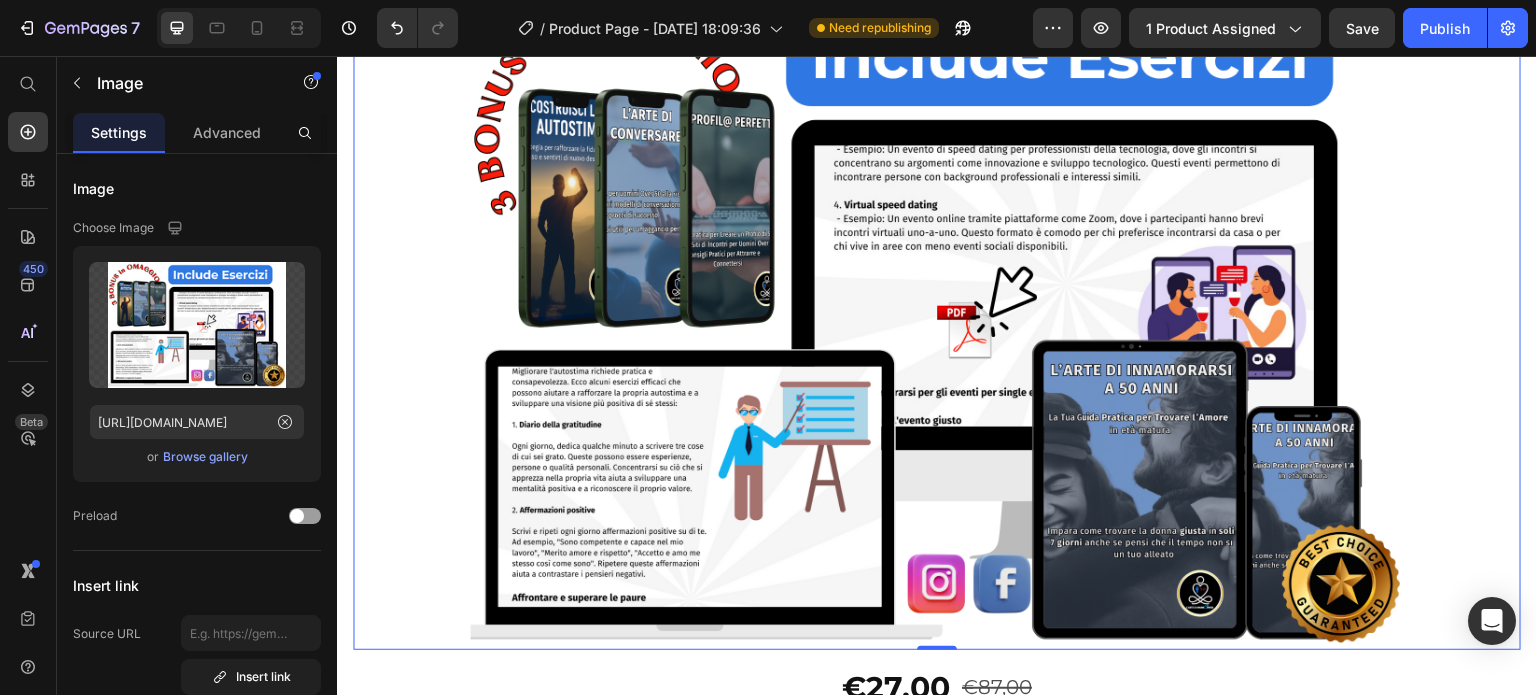 click at bounding box center [937, 319] 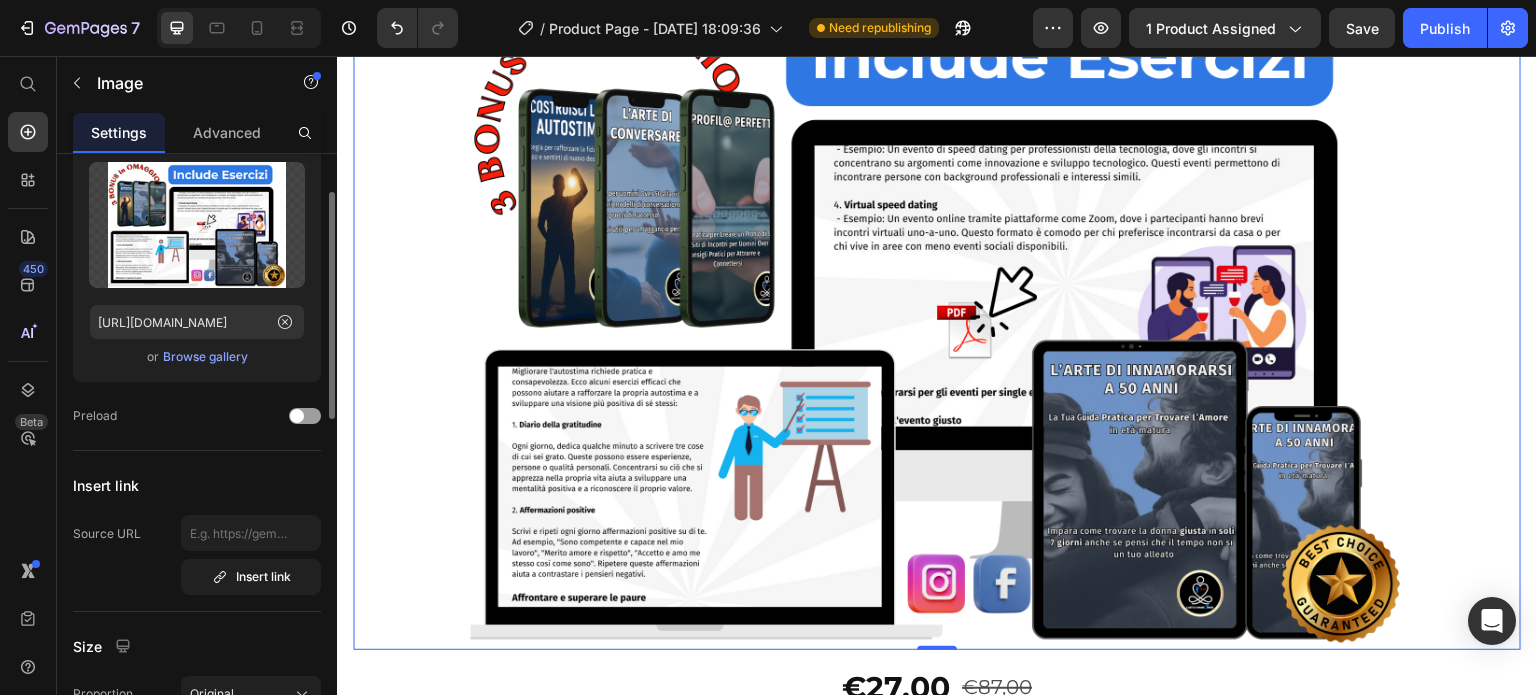 scroll, scrollTop: 300, scrollLeft: 0, axis: vertical 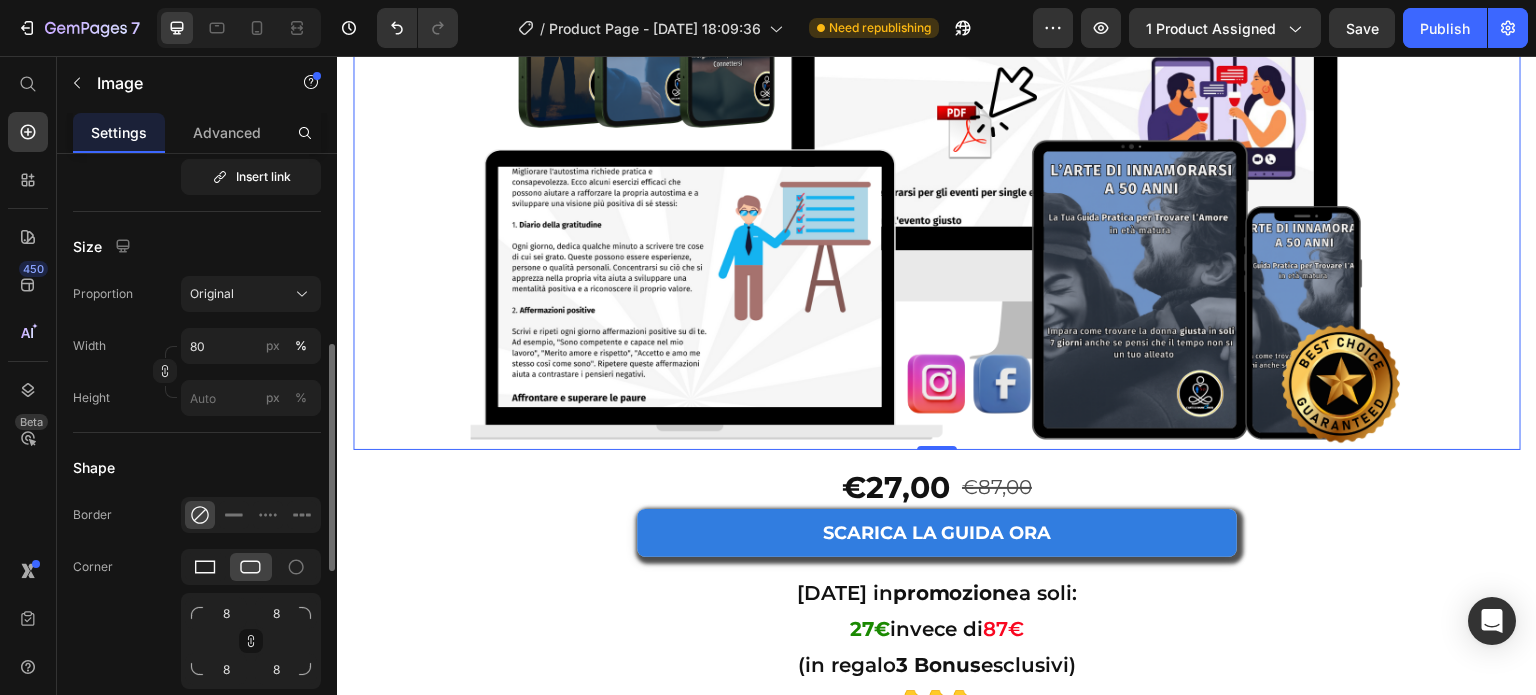 click 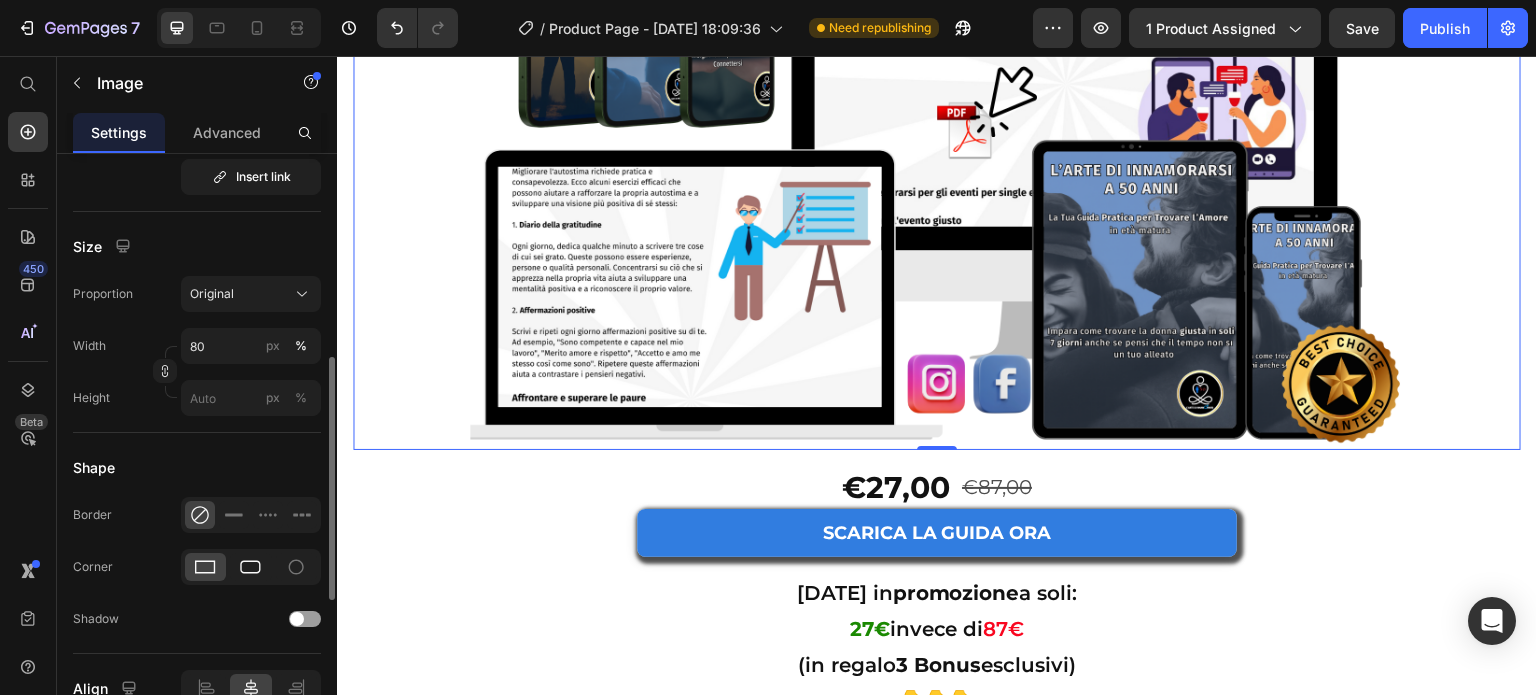 click 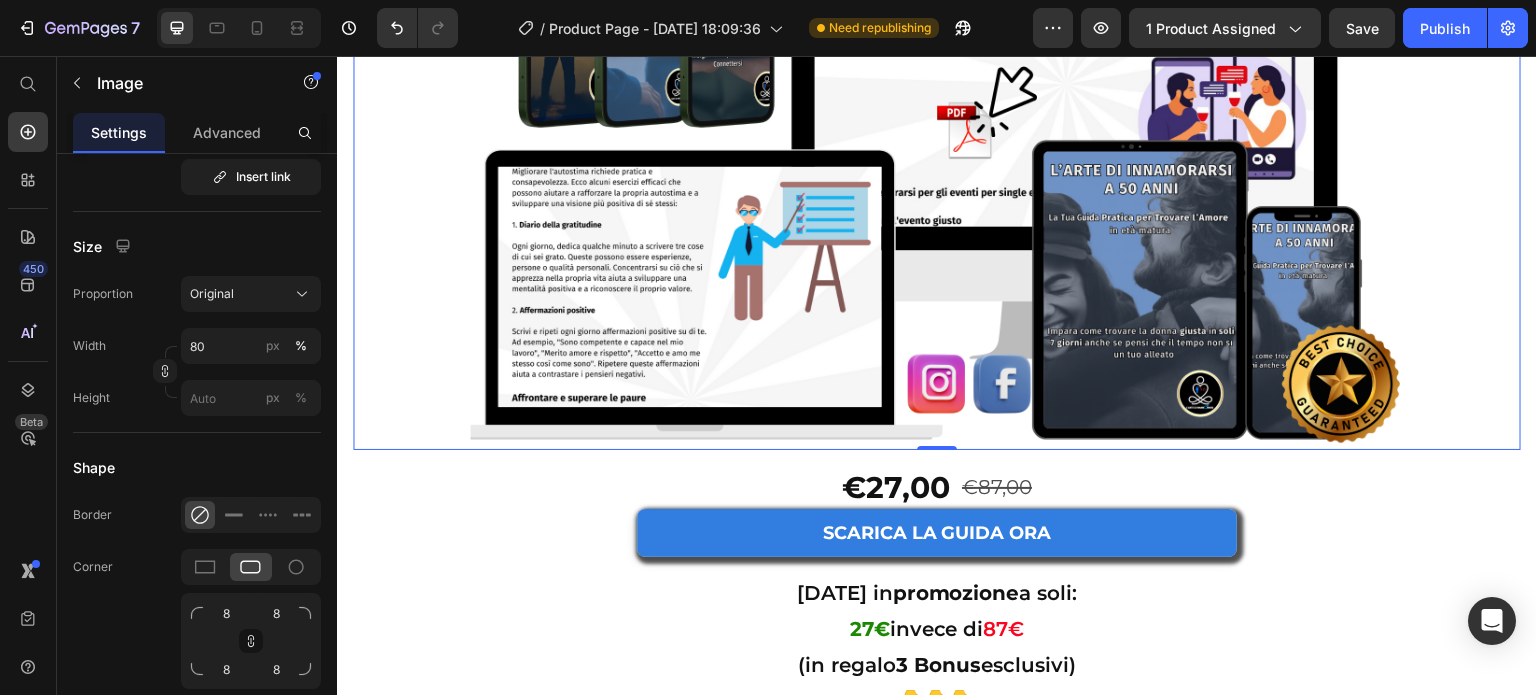 click at bounding box center [937, 119] 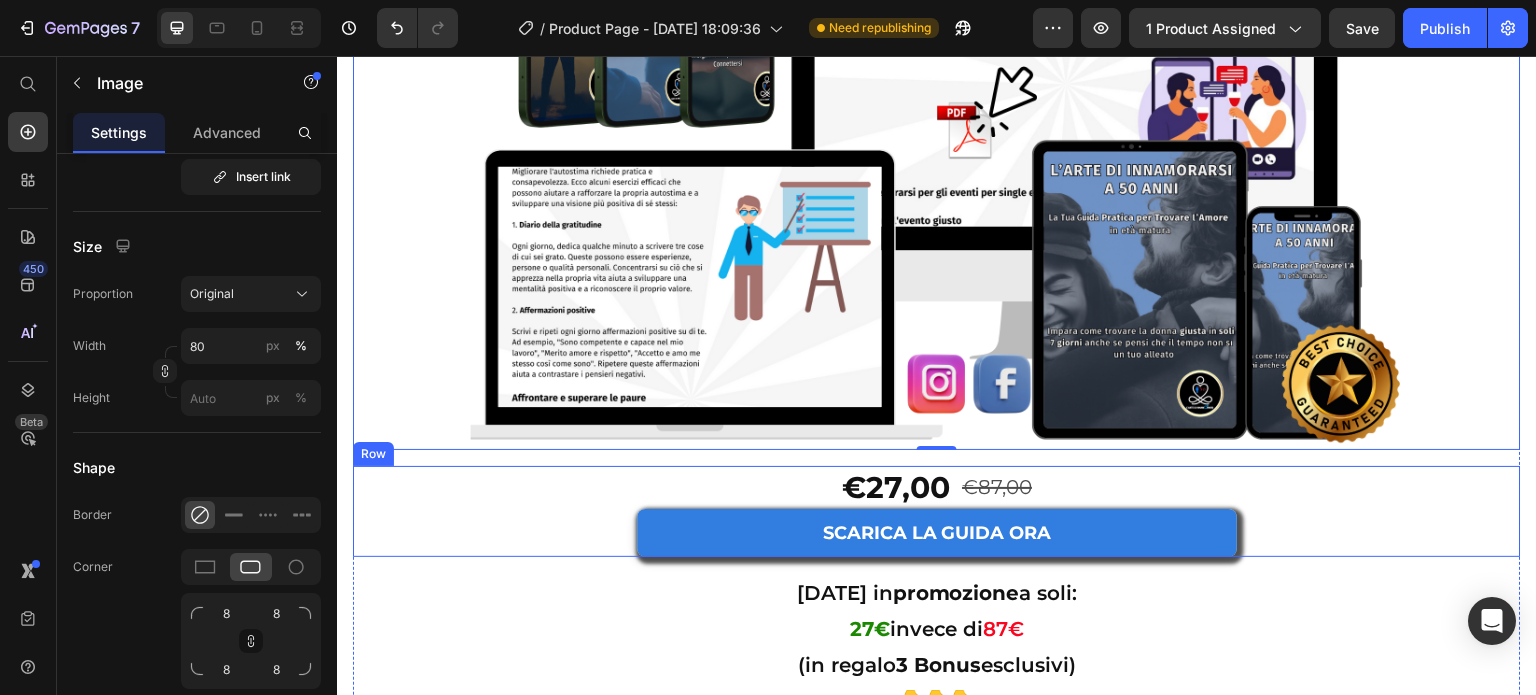 click on "€27,00 Product Price €87,00 Product Price Row SCARICA LA GUIDA ORA Add to Cart Product" at bounding box center [937, 511] 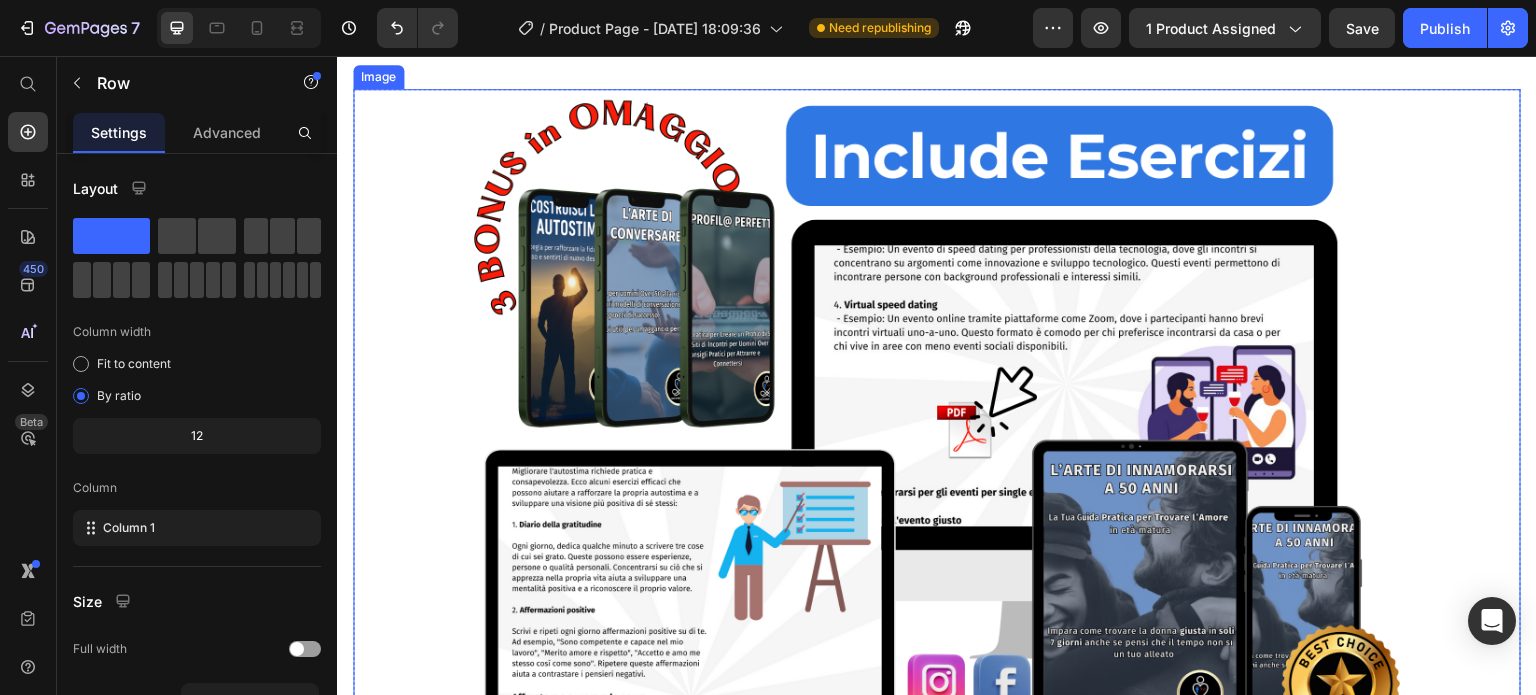 scroll, scrollTop: 700, scrollLeft: 0, axis: vertical 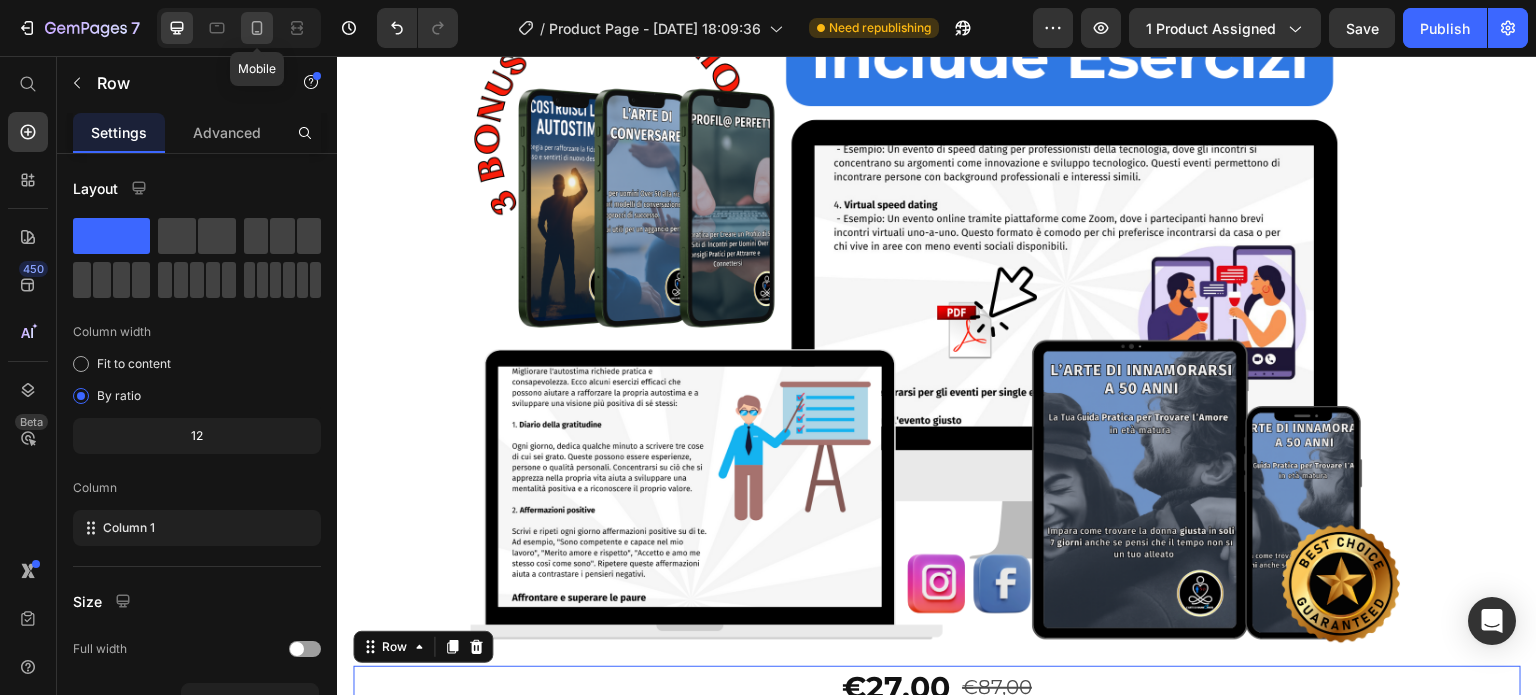 click 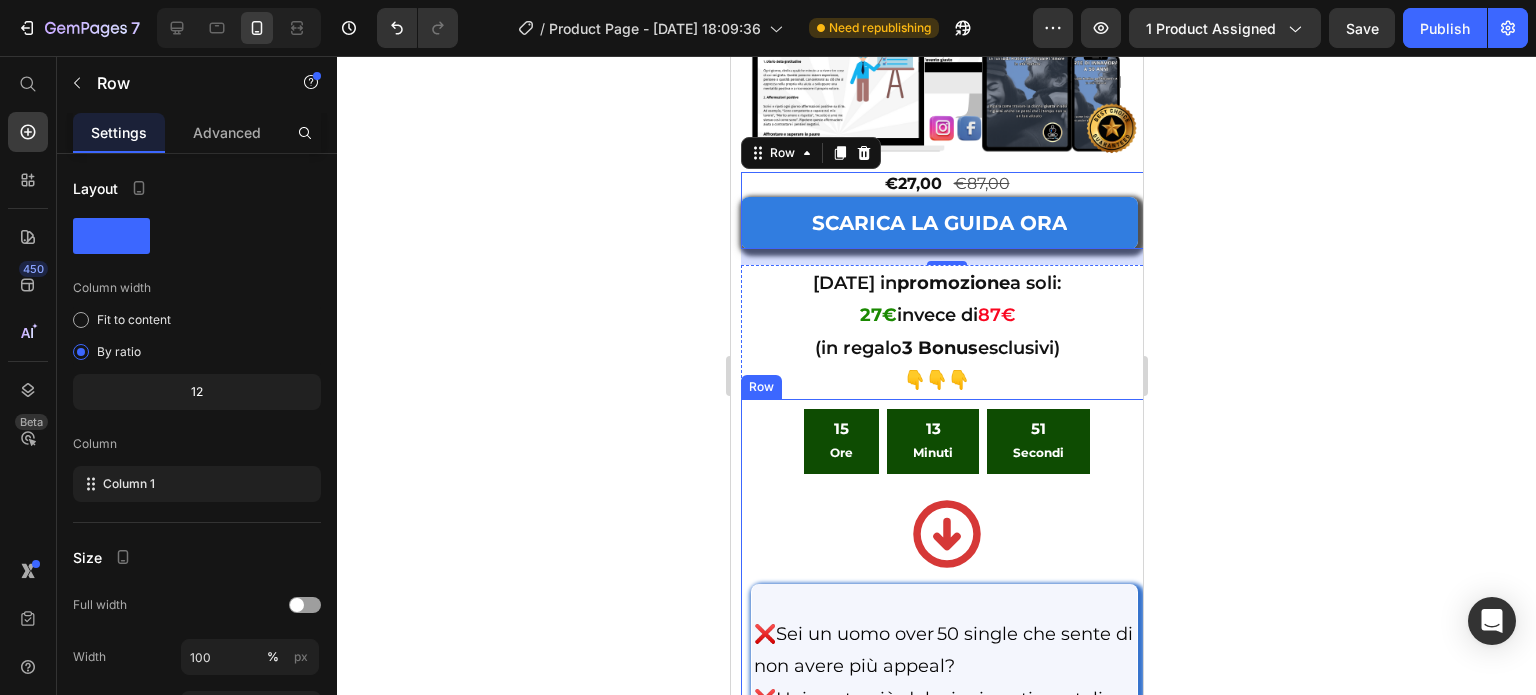 scroll, scrollTop: 558, scrollLeft: 0, axis: vertical 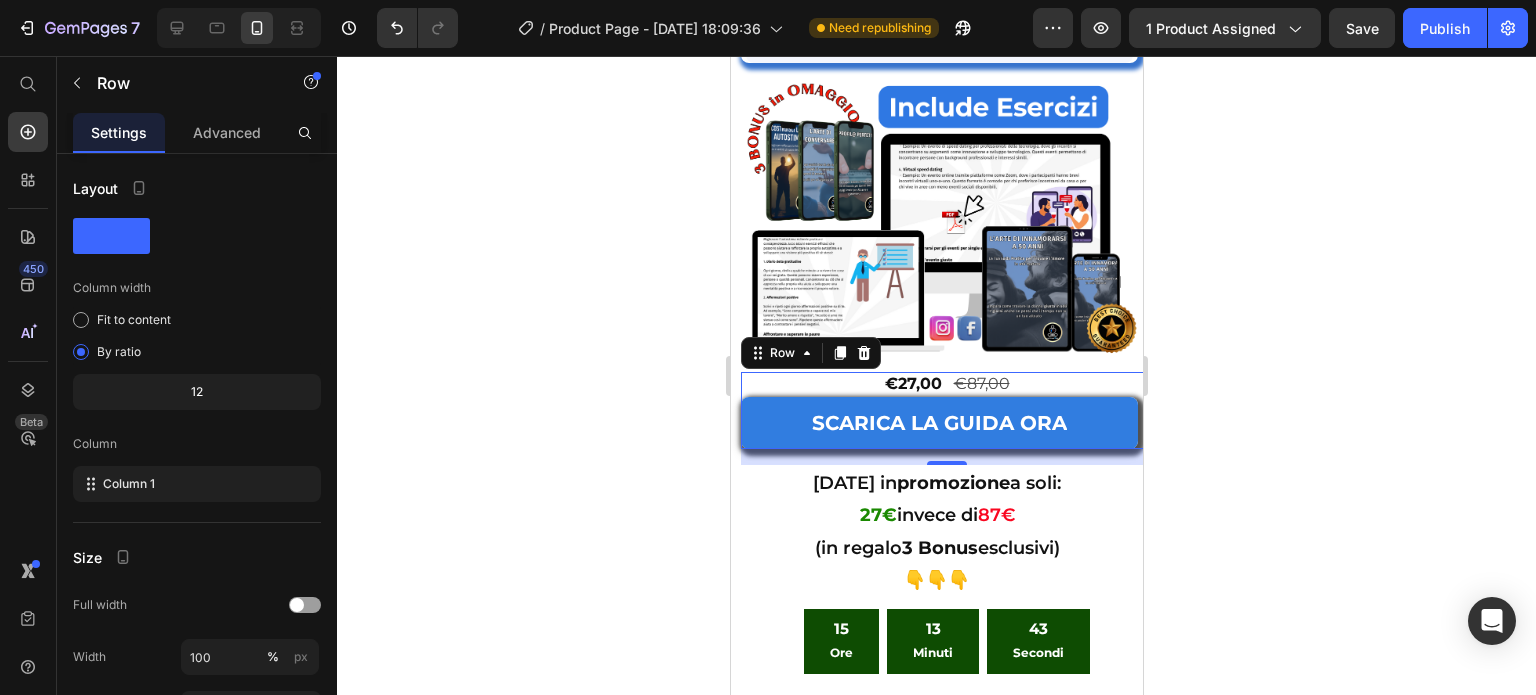 click 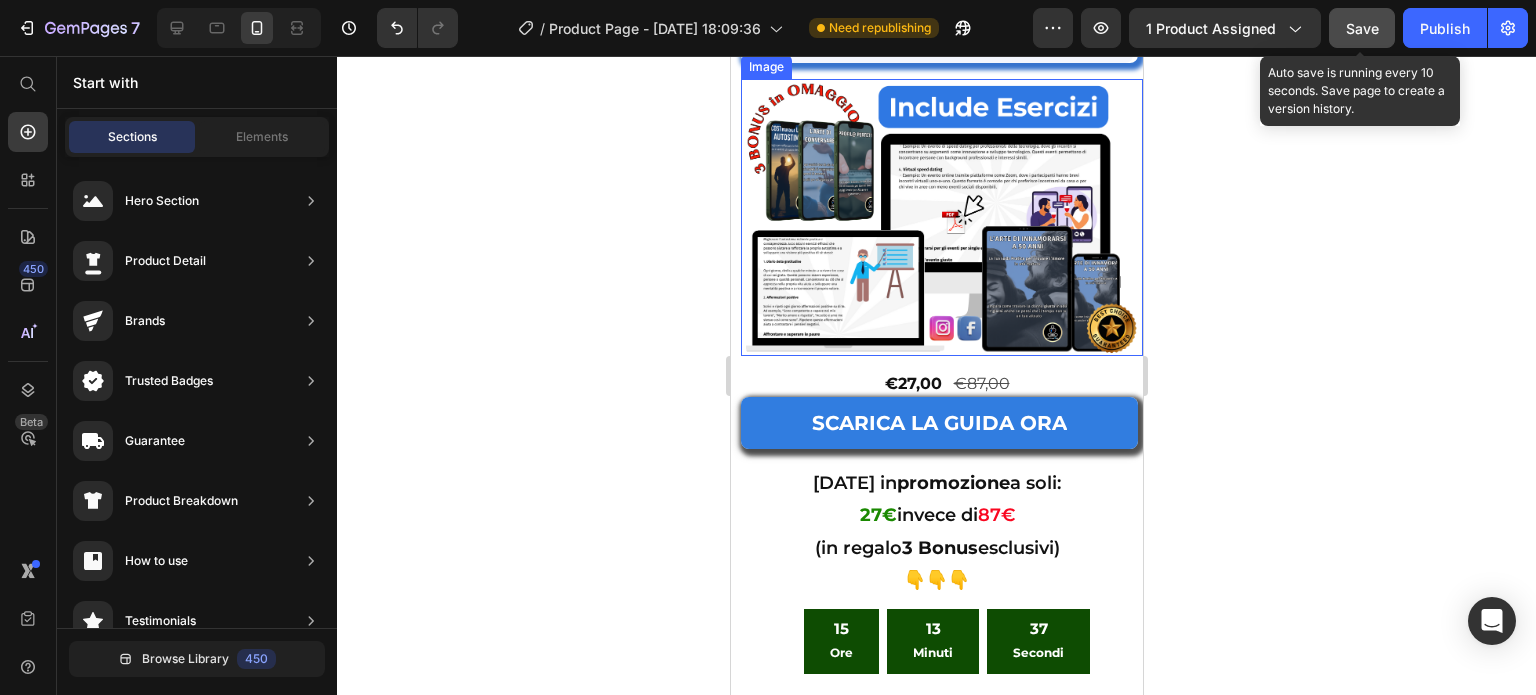 click on "Save" at bounding box center [1362, 28] 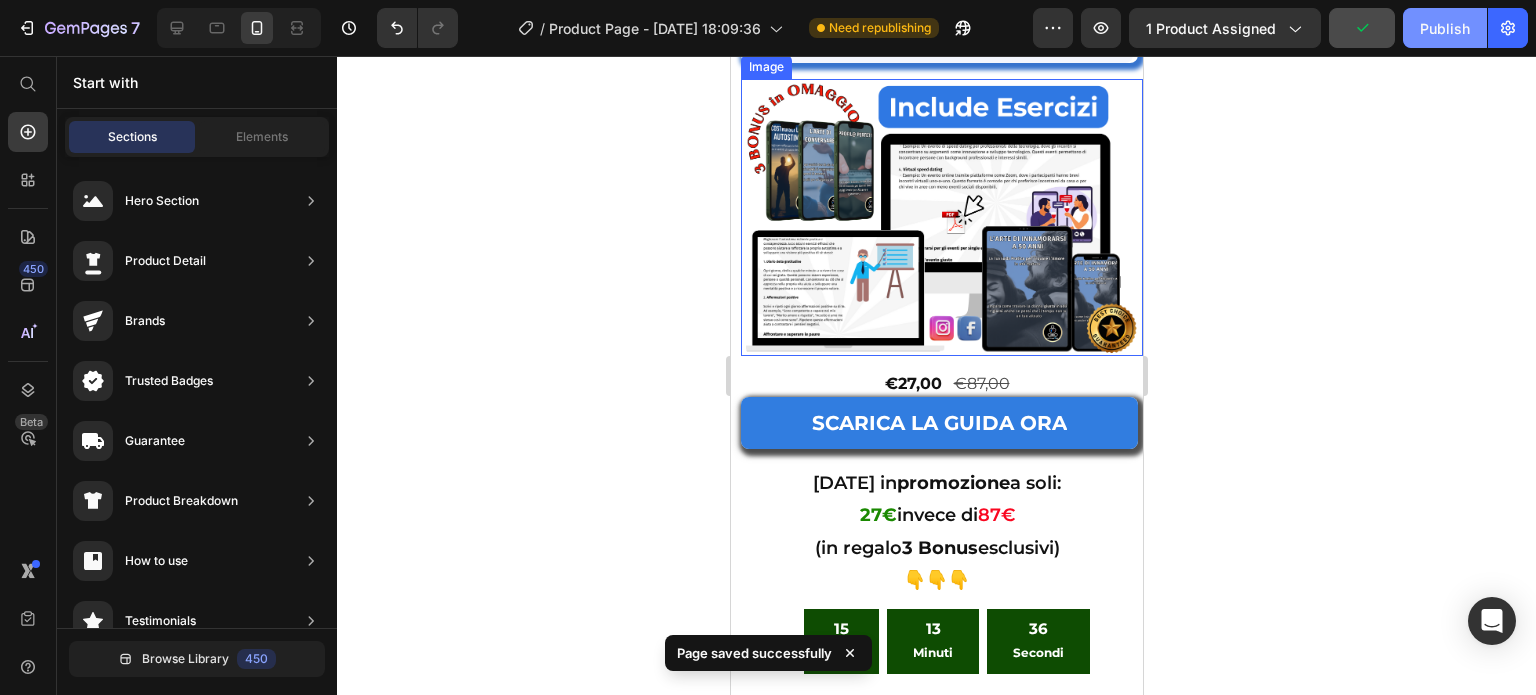 click on "Publish" at bounding box center [1445, 28] 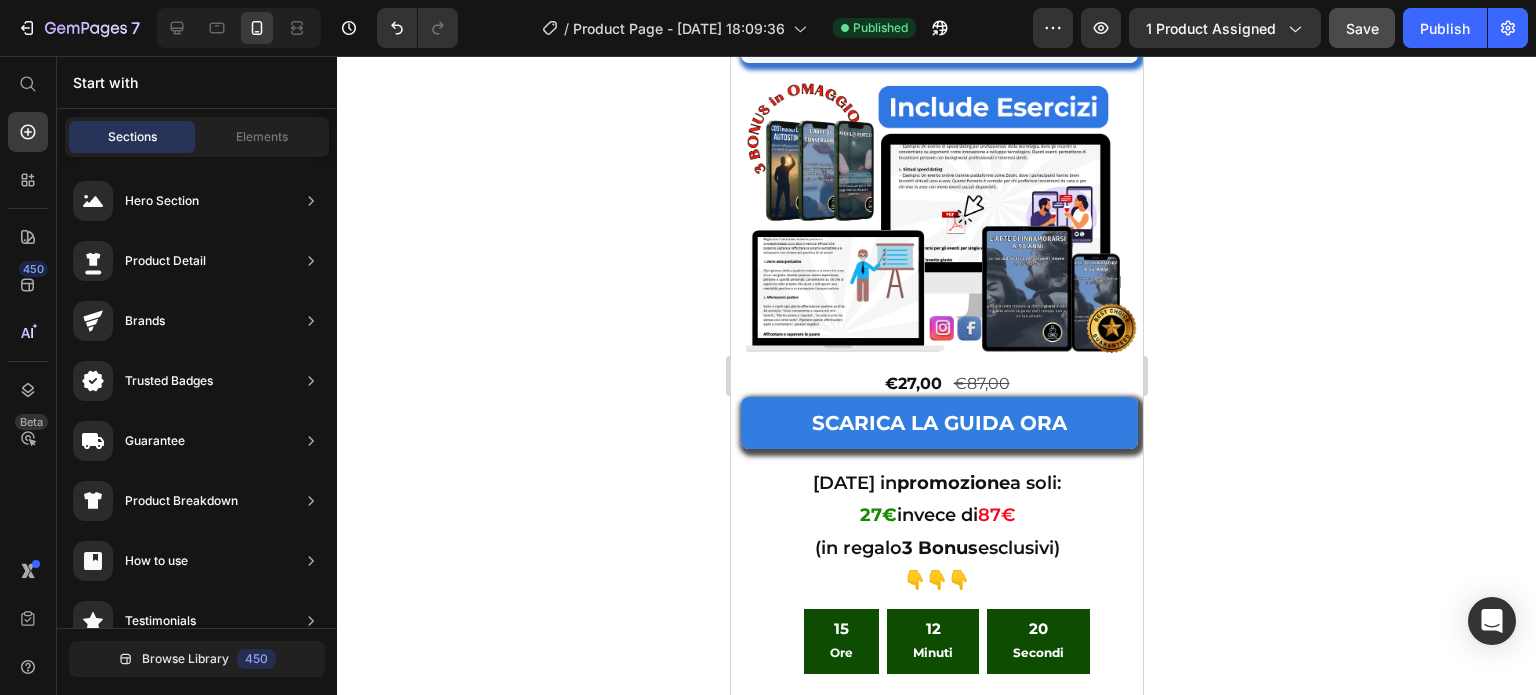 click at bounding box center (239, 28) 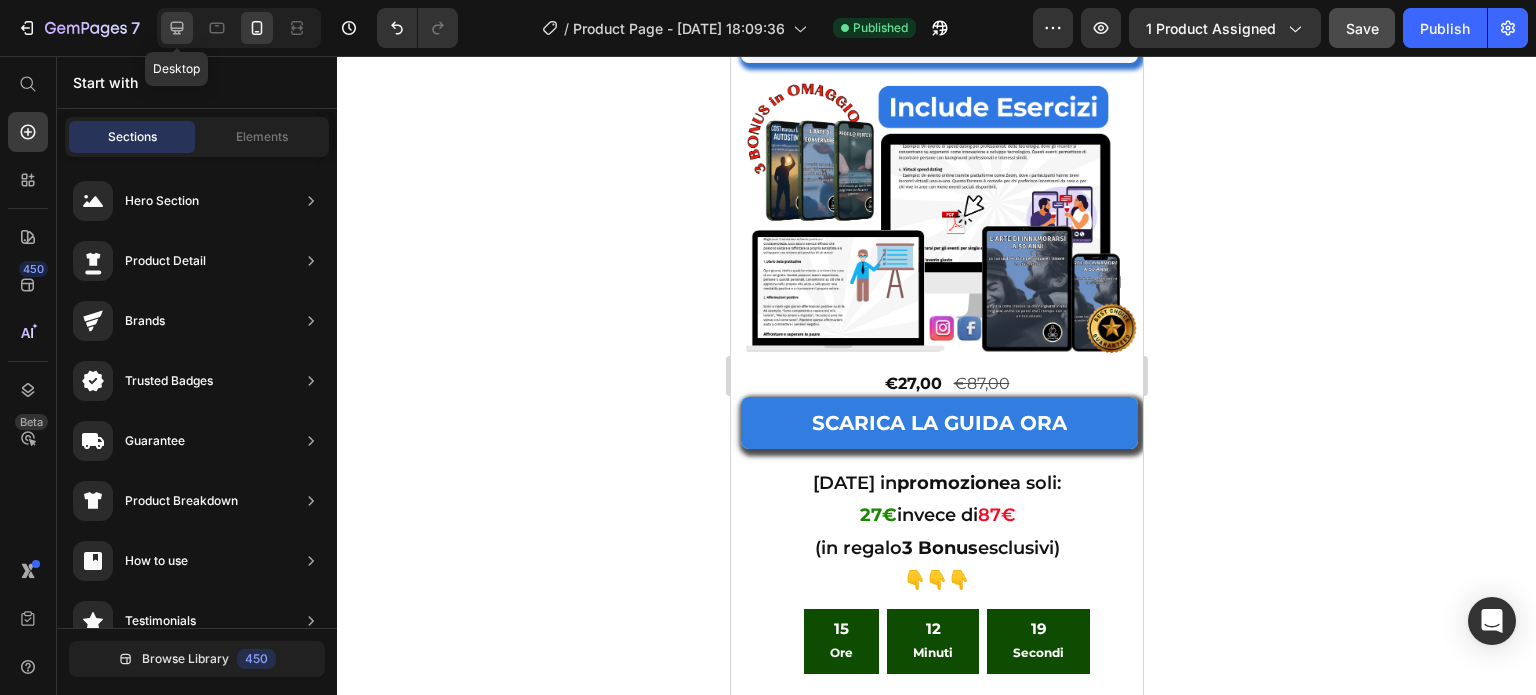 click 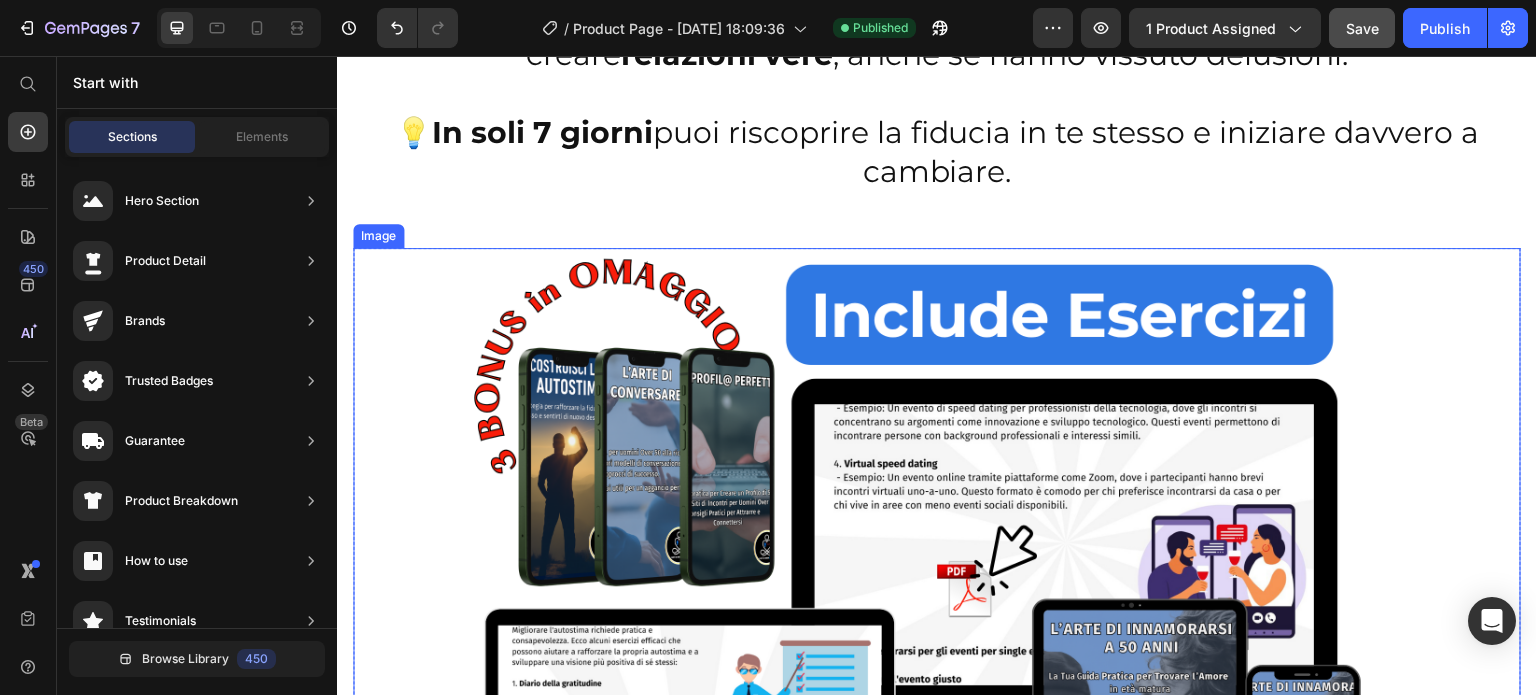 scroll, scrollTop: 741, scrollLeft: 0, axis: vertical 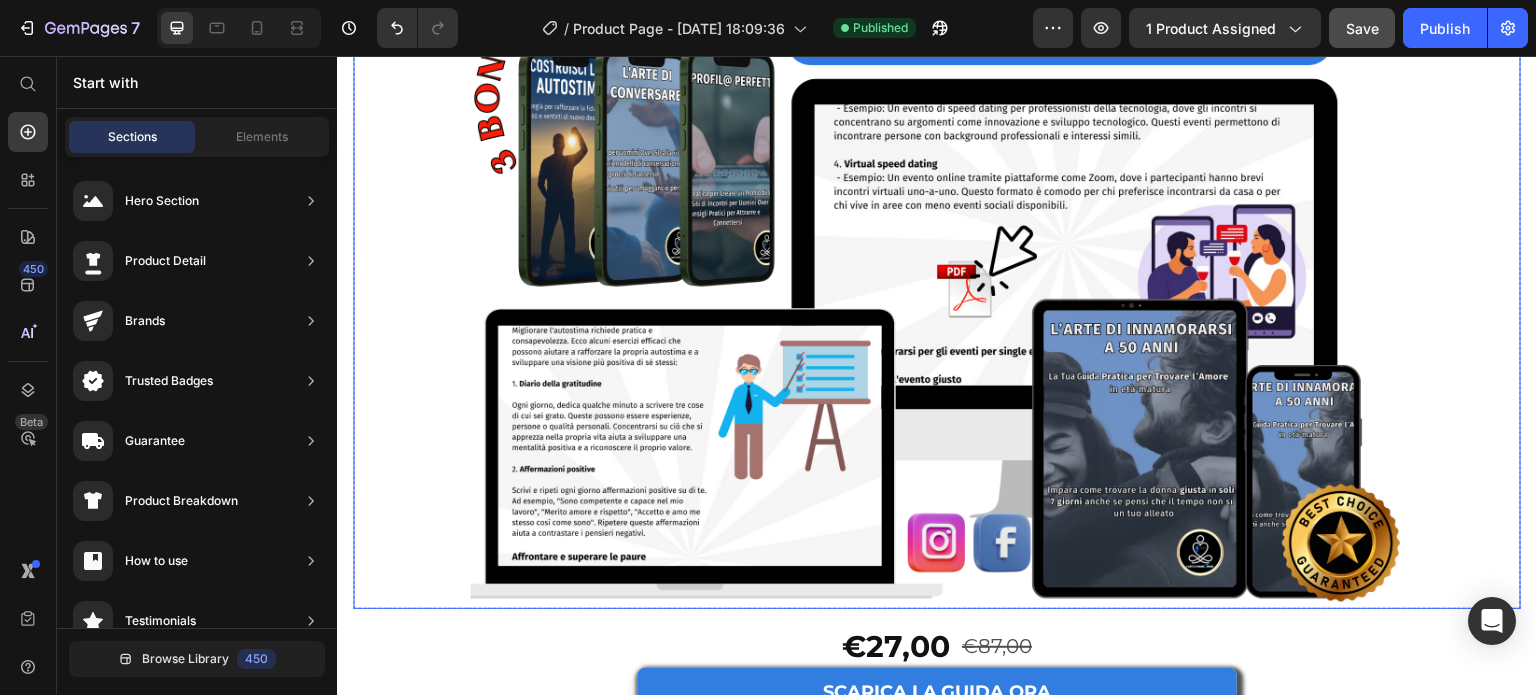 click at bounding box center [937, 278] 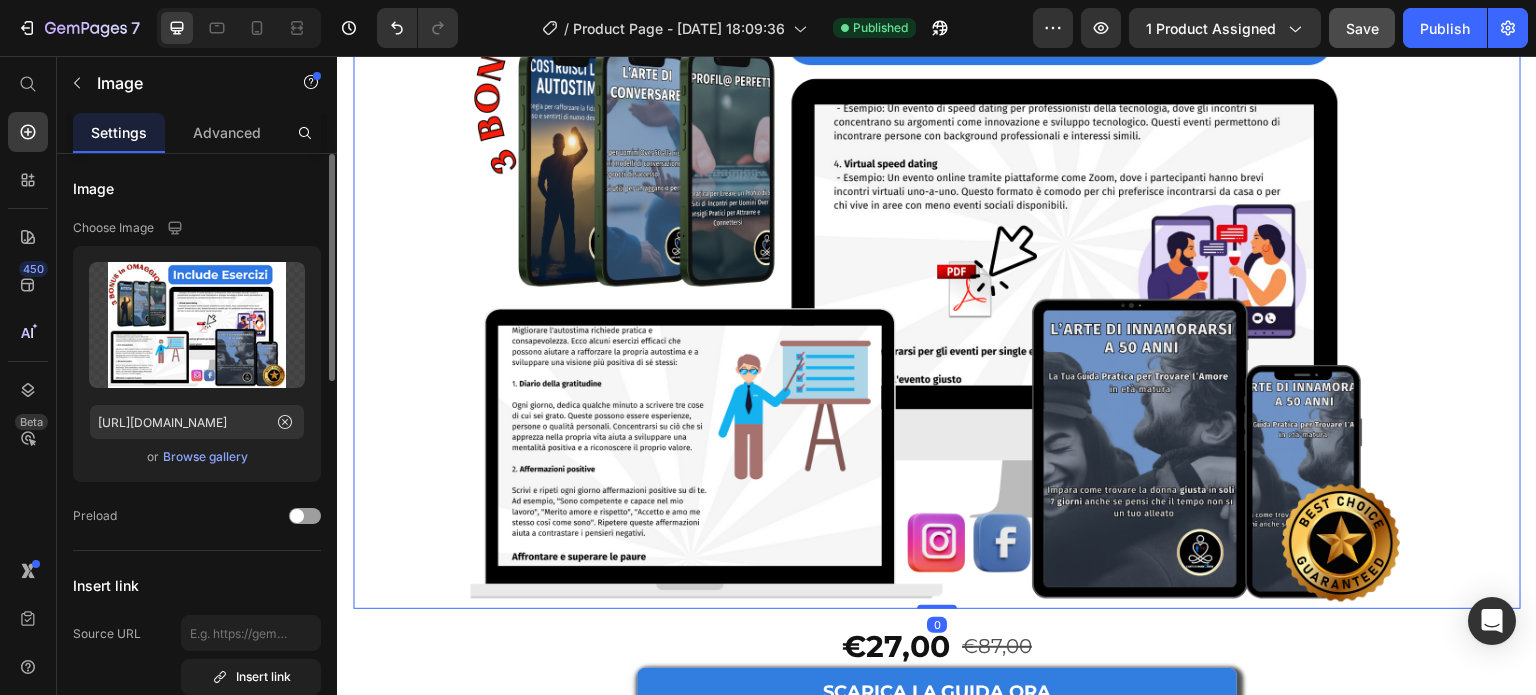 click on "Browse gallery" at bounding box center [205, 457] 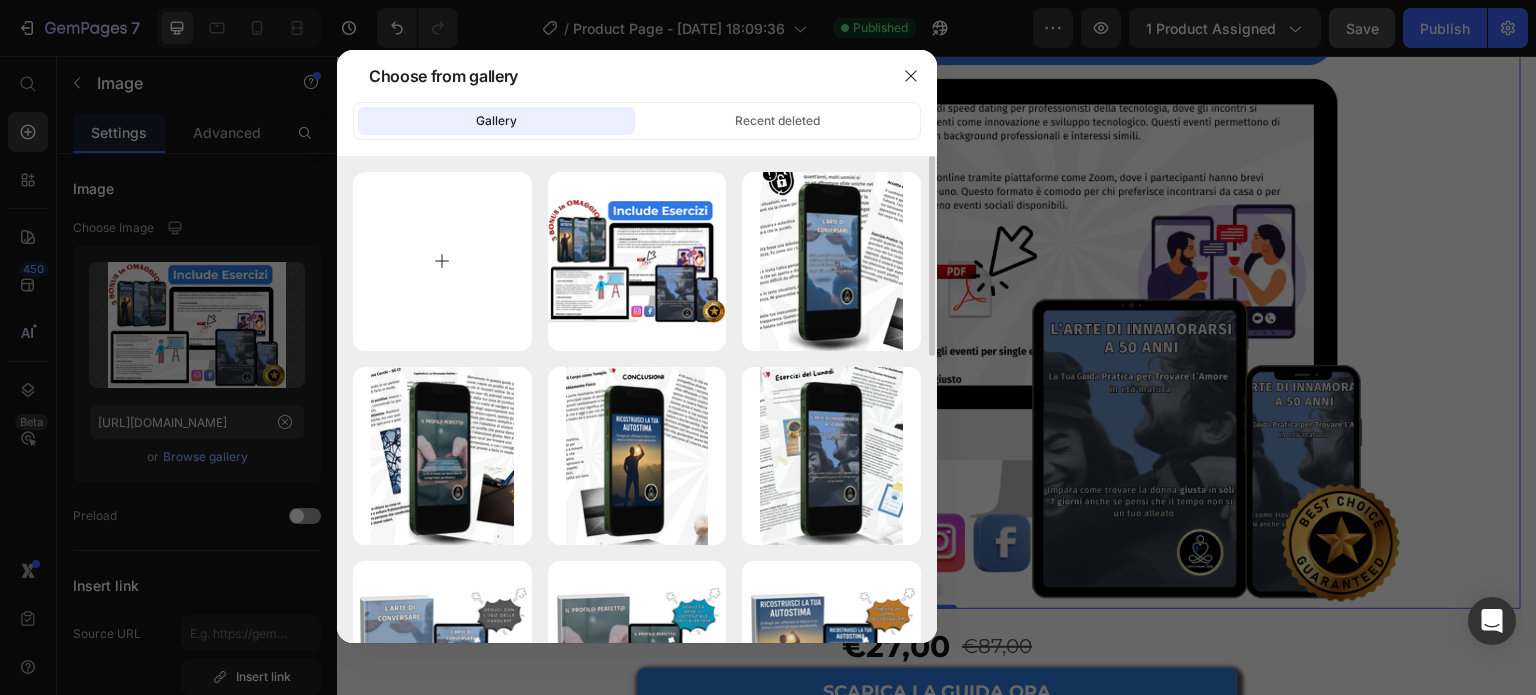 click at bounding box center (442, 261) 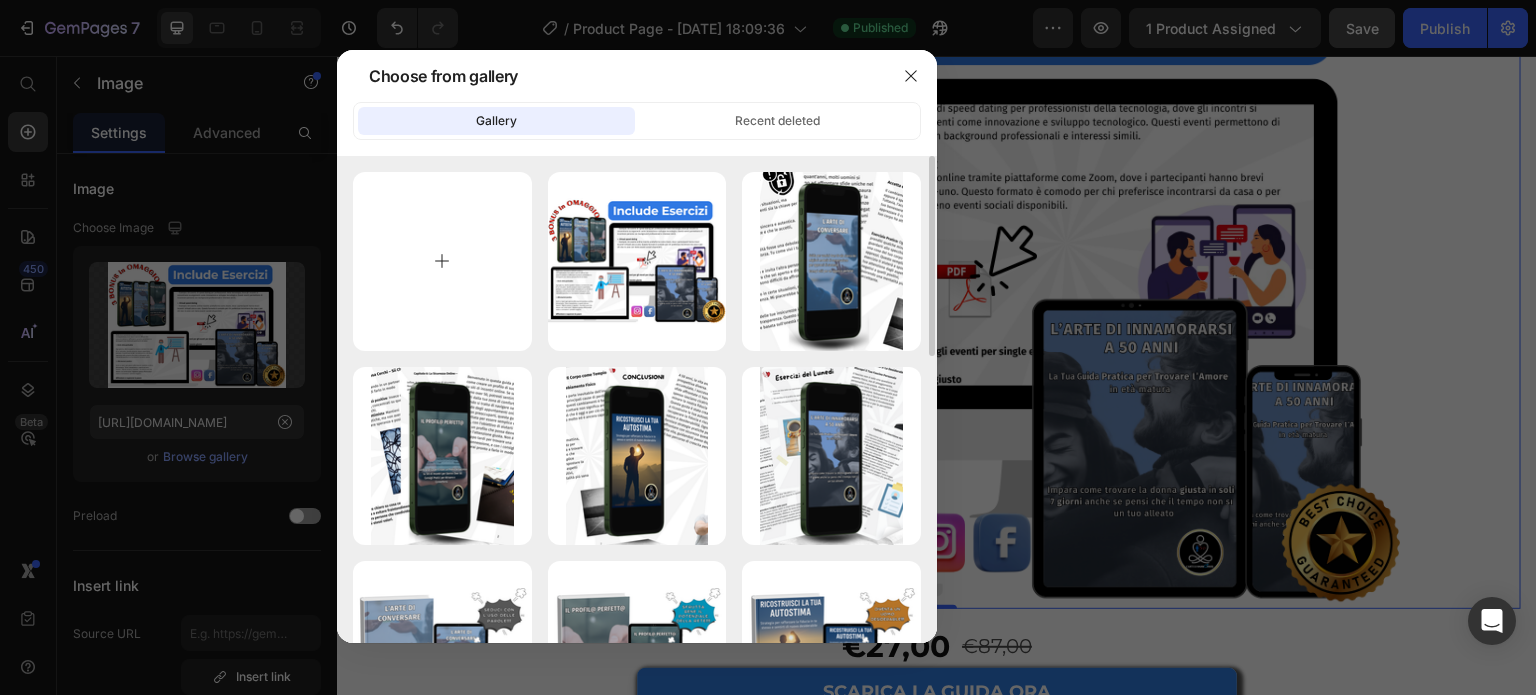 type on "C:\fakepath\mockup (1).png" 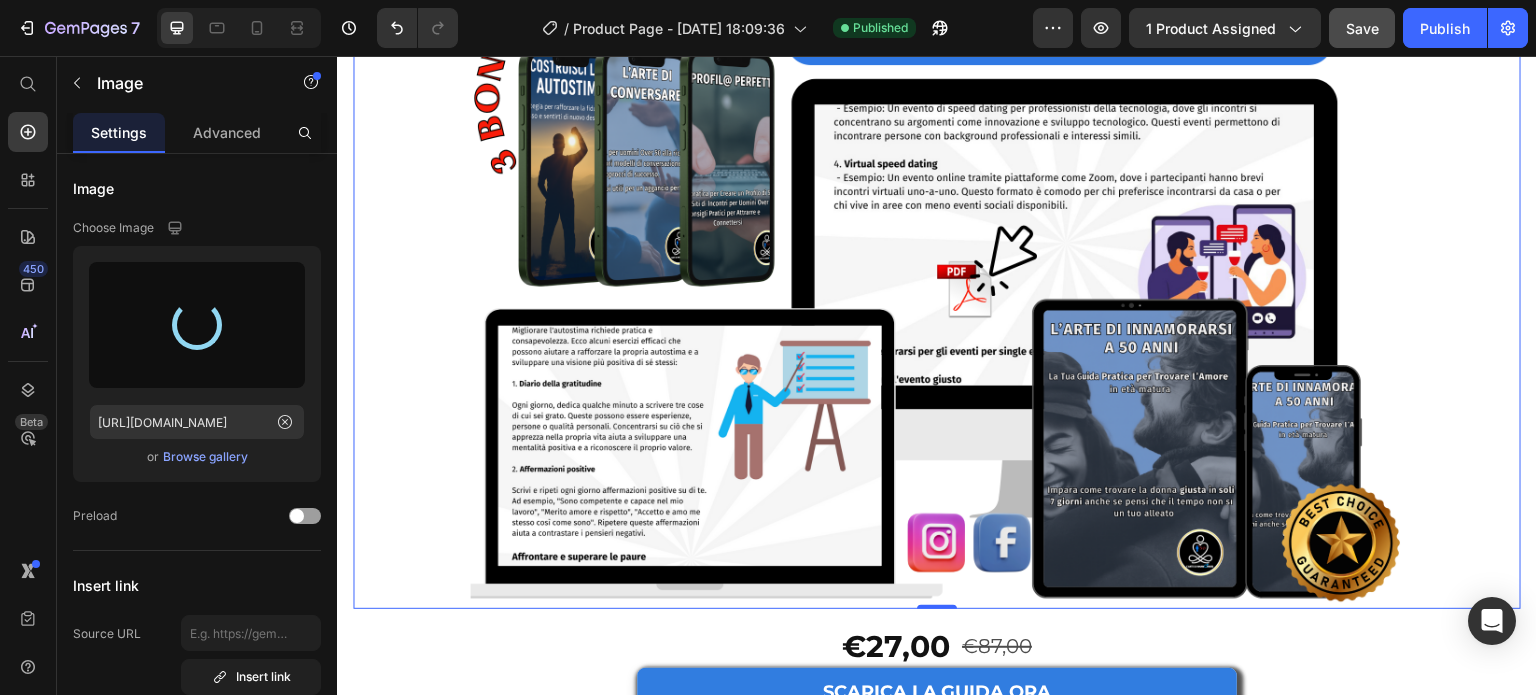 type on "[URL][DOMAIN_NAME]" 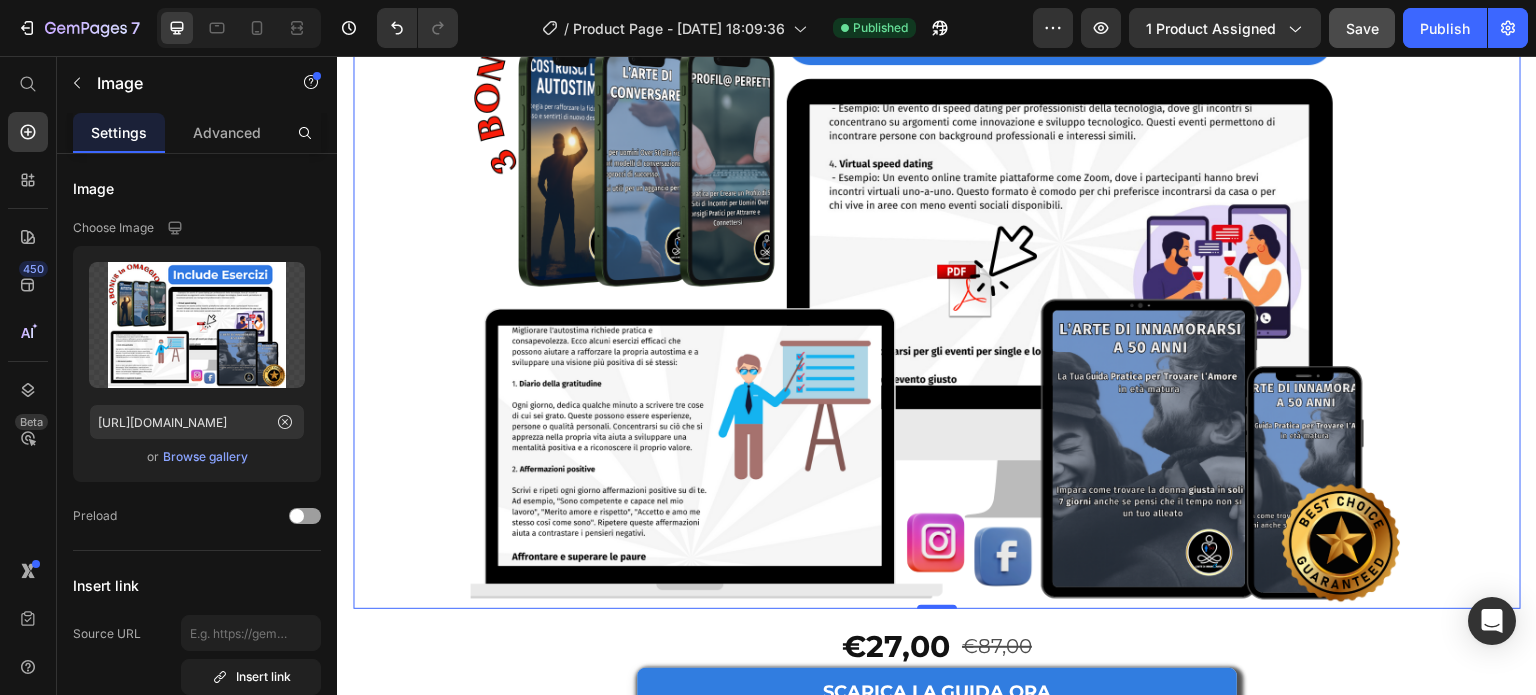 click at bounding box center (937, 278) 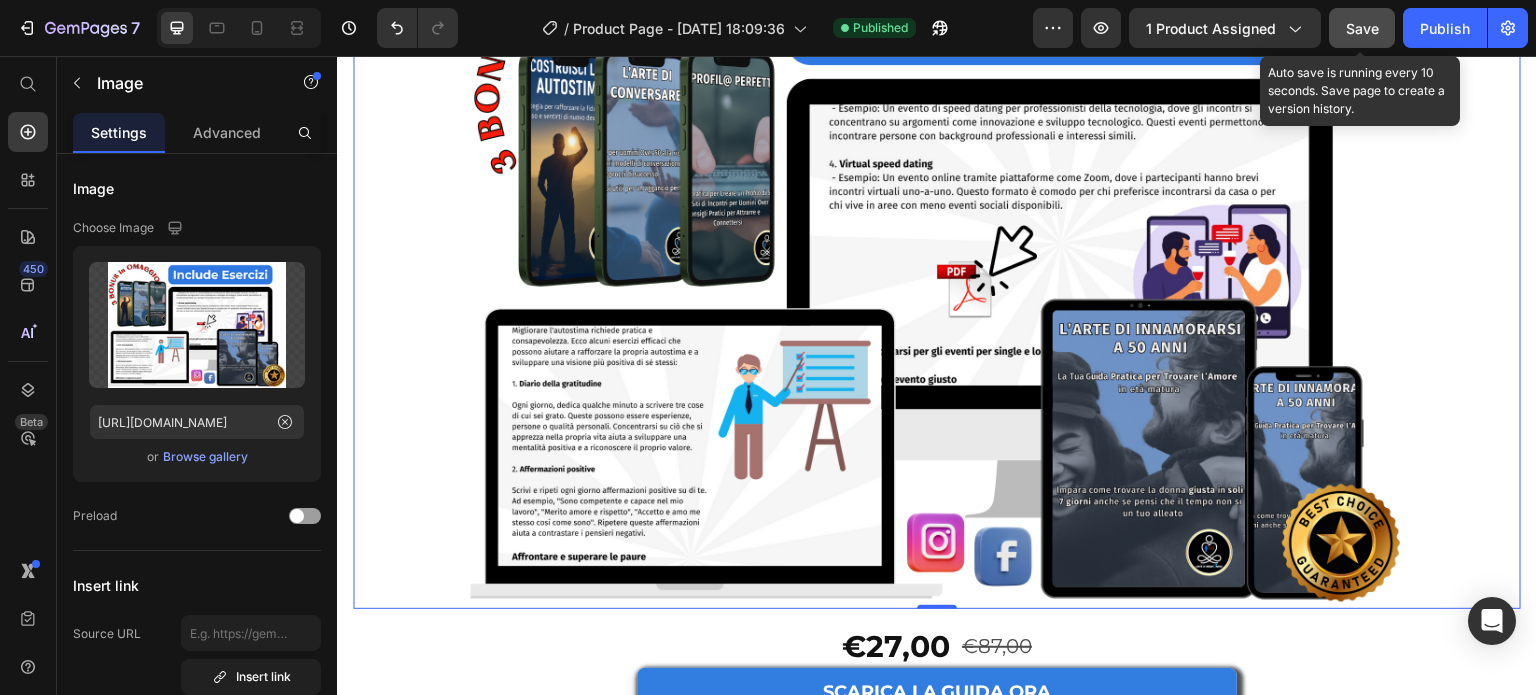 click on "Save" at bounding box center [1362, 28] 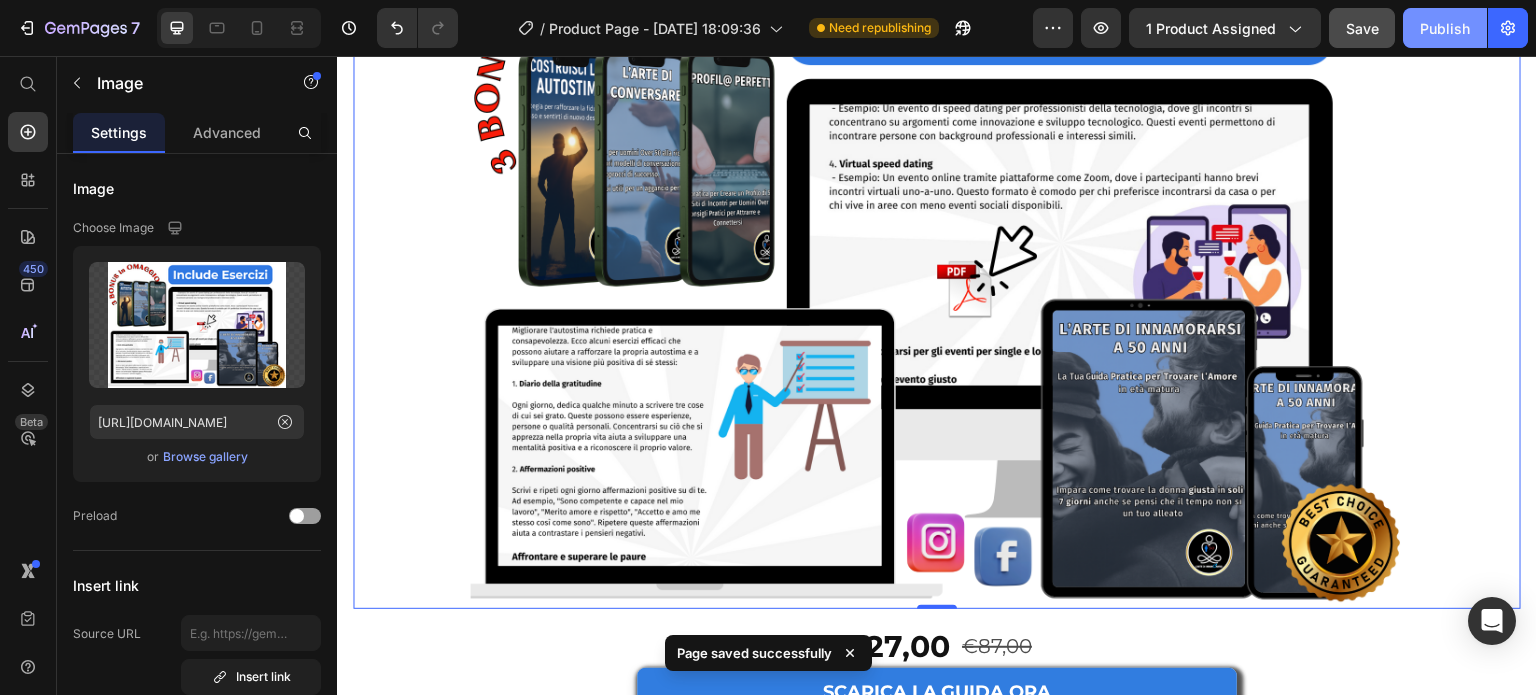 click on "Publish" 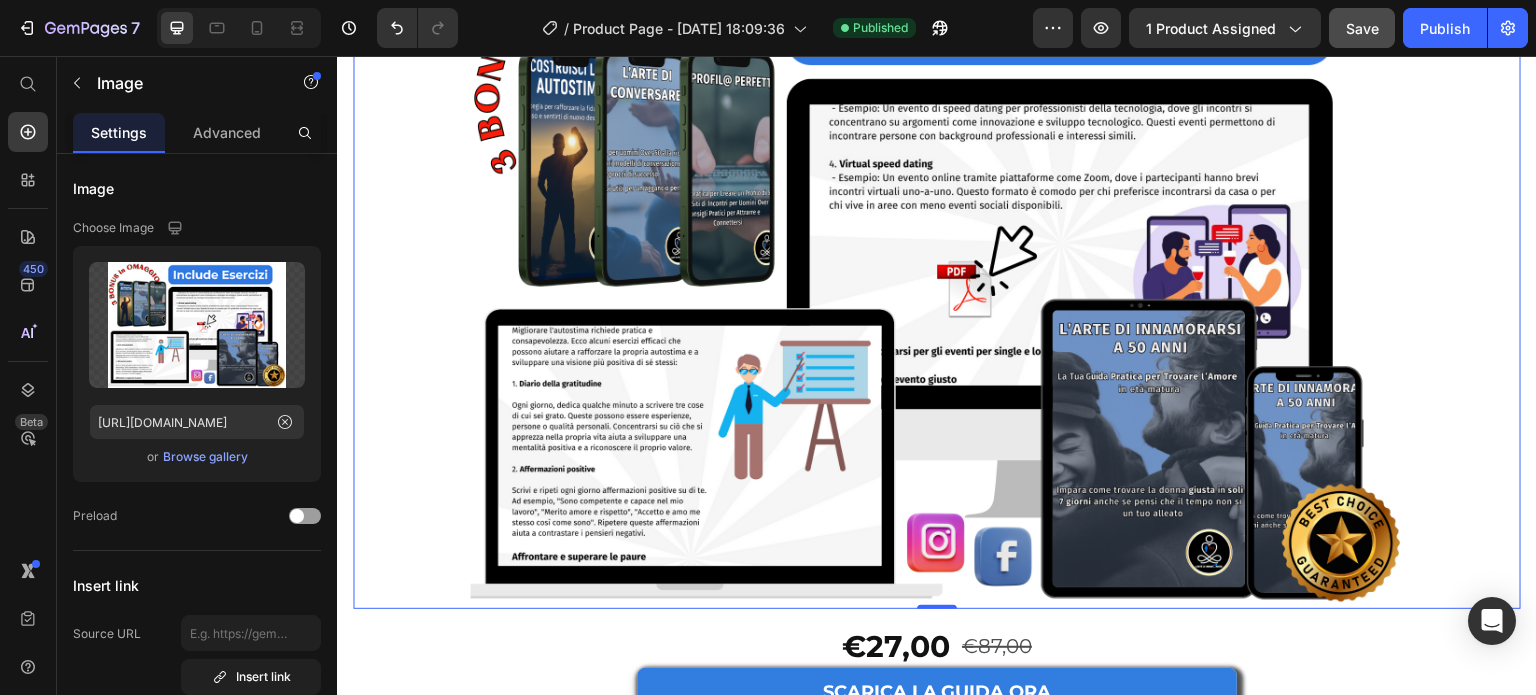 click at bounding box center (937, 278) 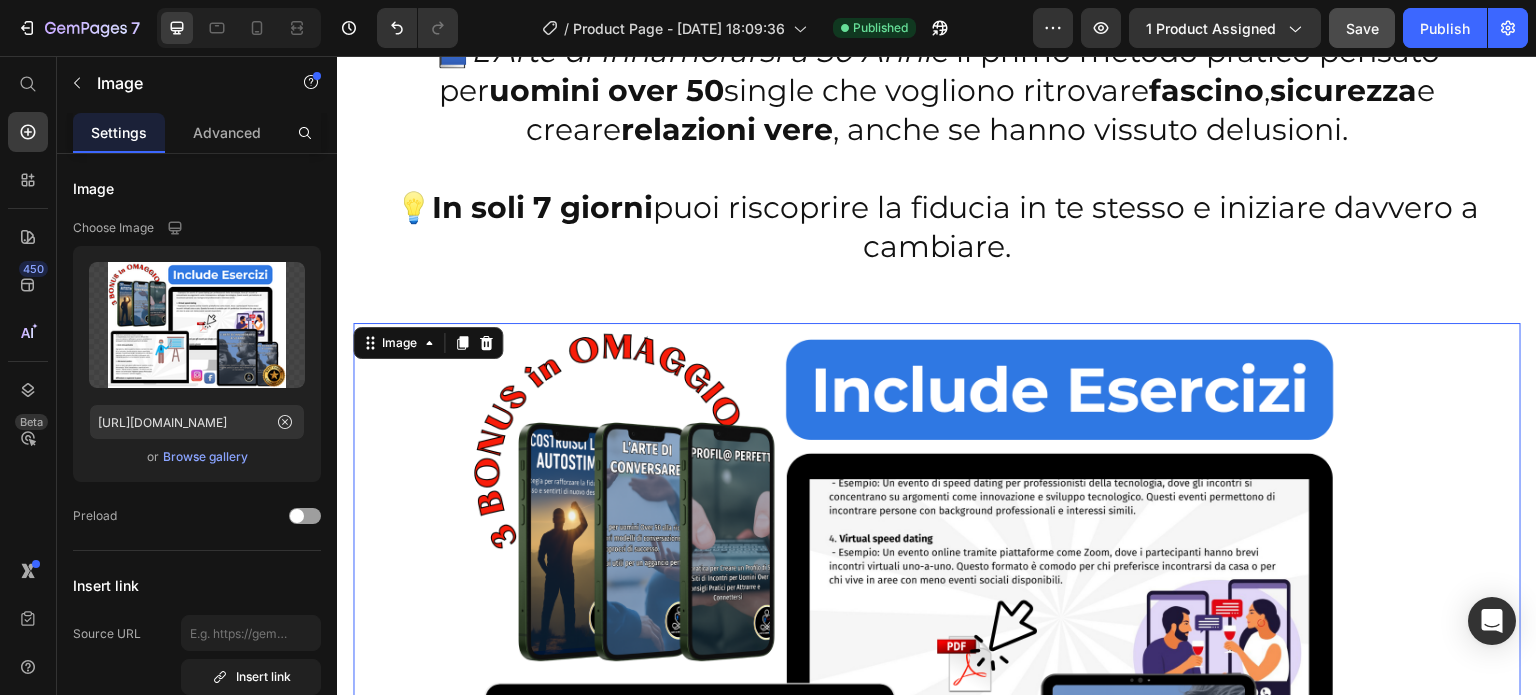 scroll, scrollTop: 500, scrollLeft: 0, axis: vertical 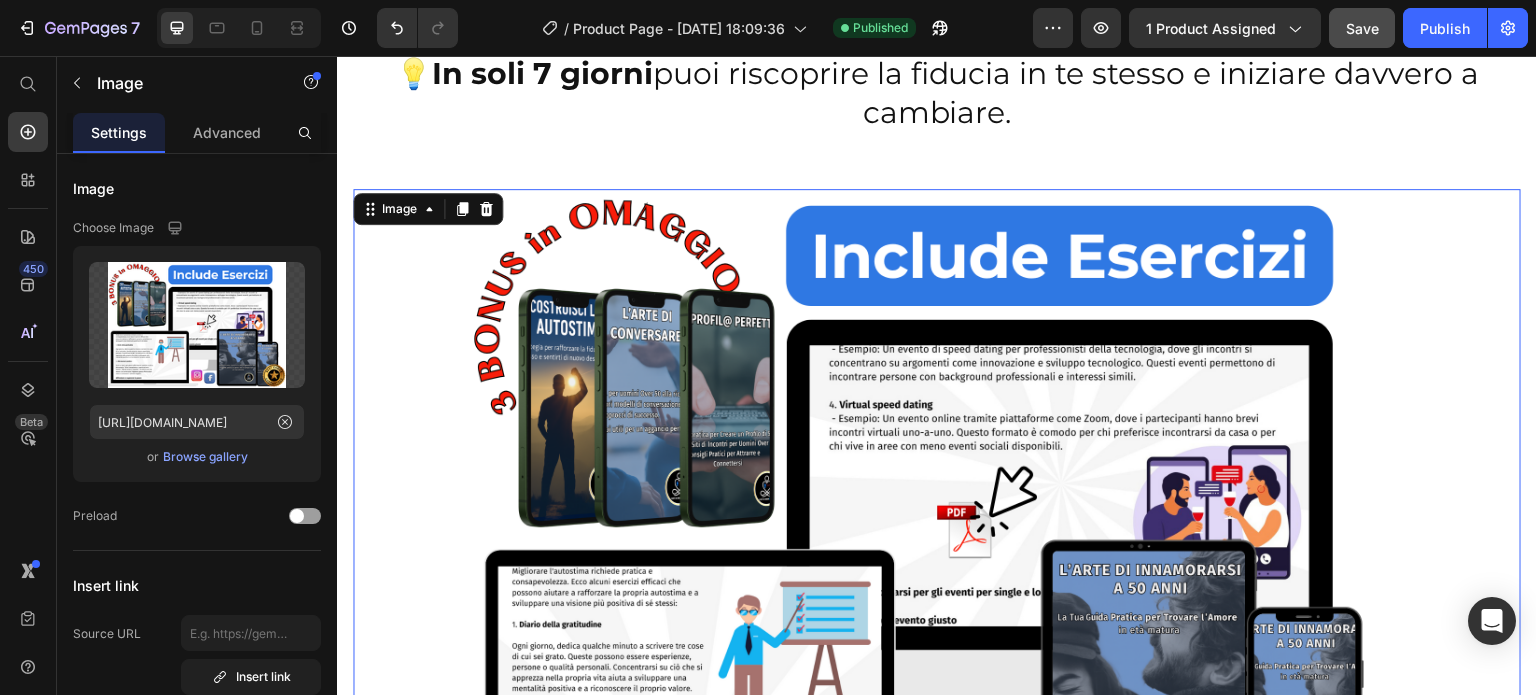 click at bounding box center (937, 519) 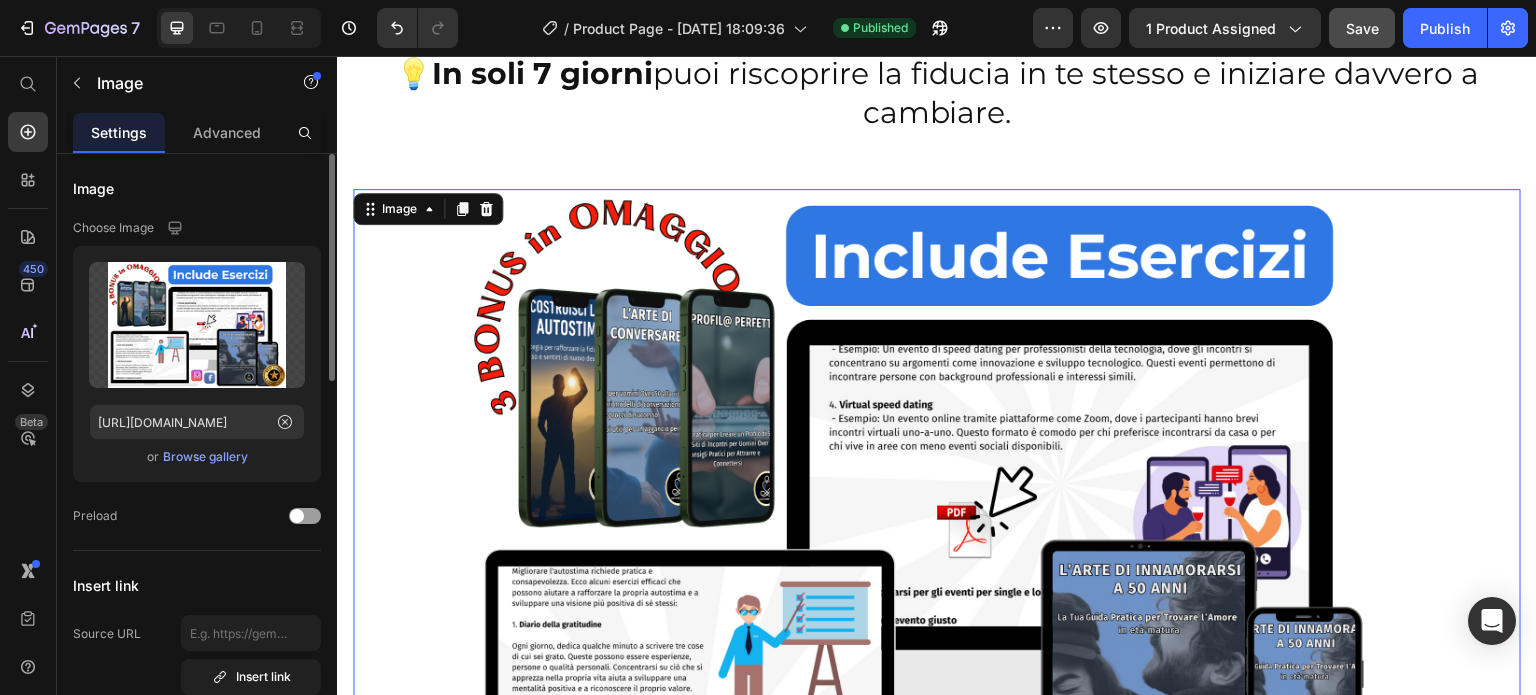 click on "Browse gallery" at bounding box center [205, 457] 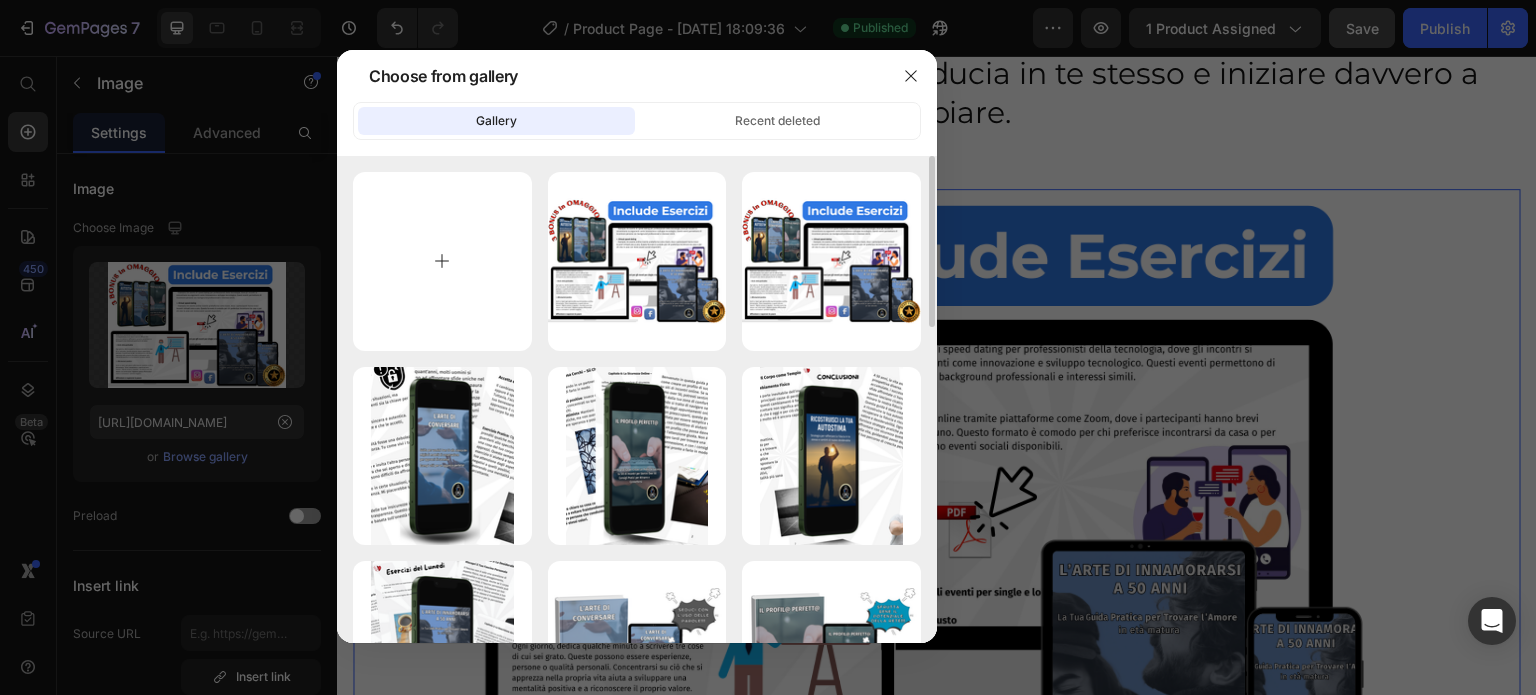 click at bounding box center (442, 261) 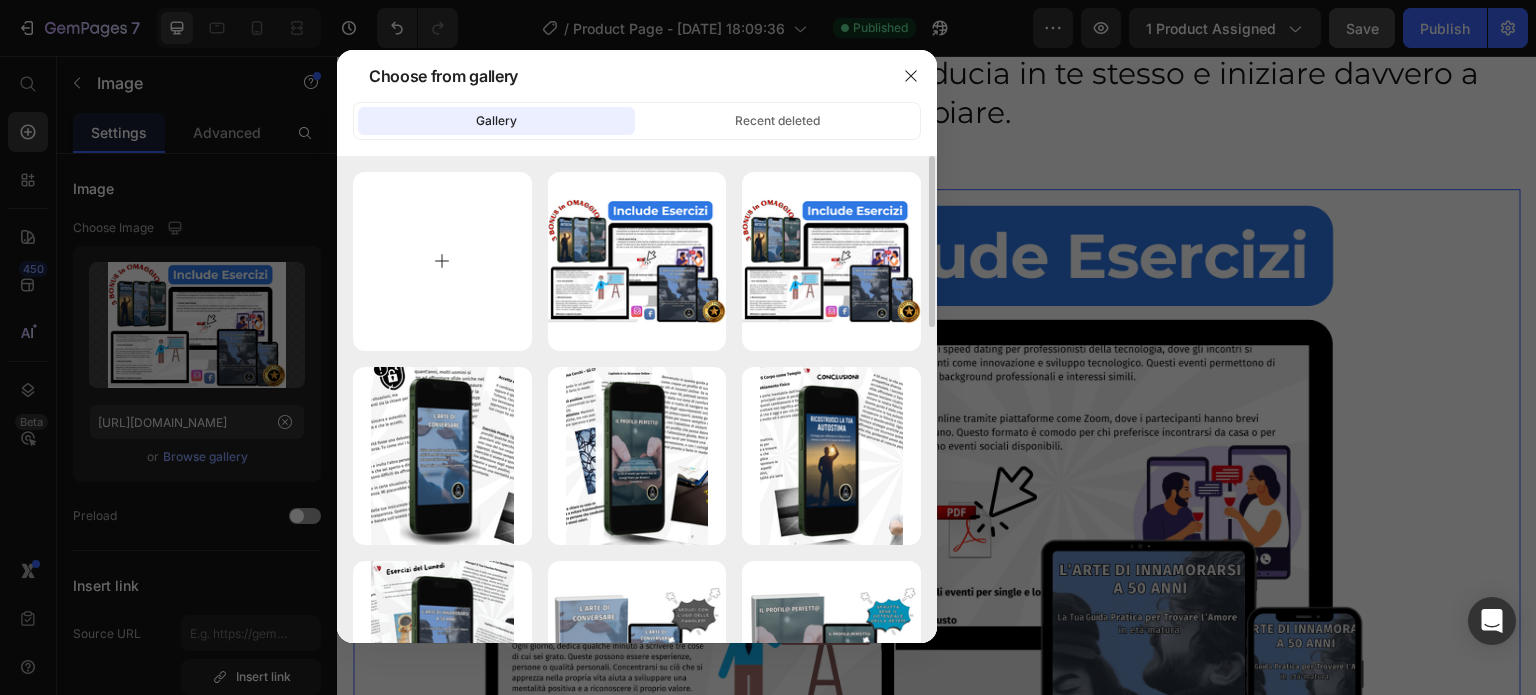 type on "C:\fakepath\mockup (1).png" 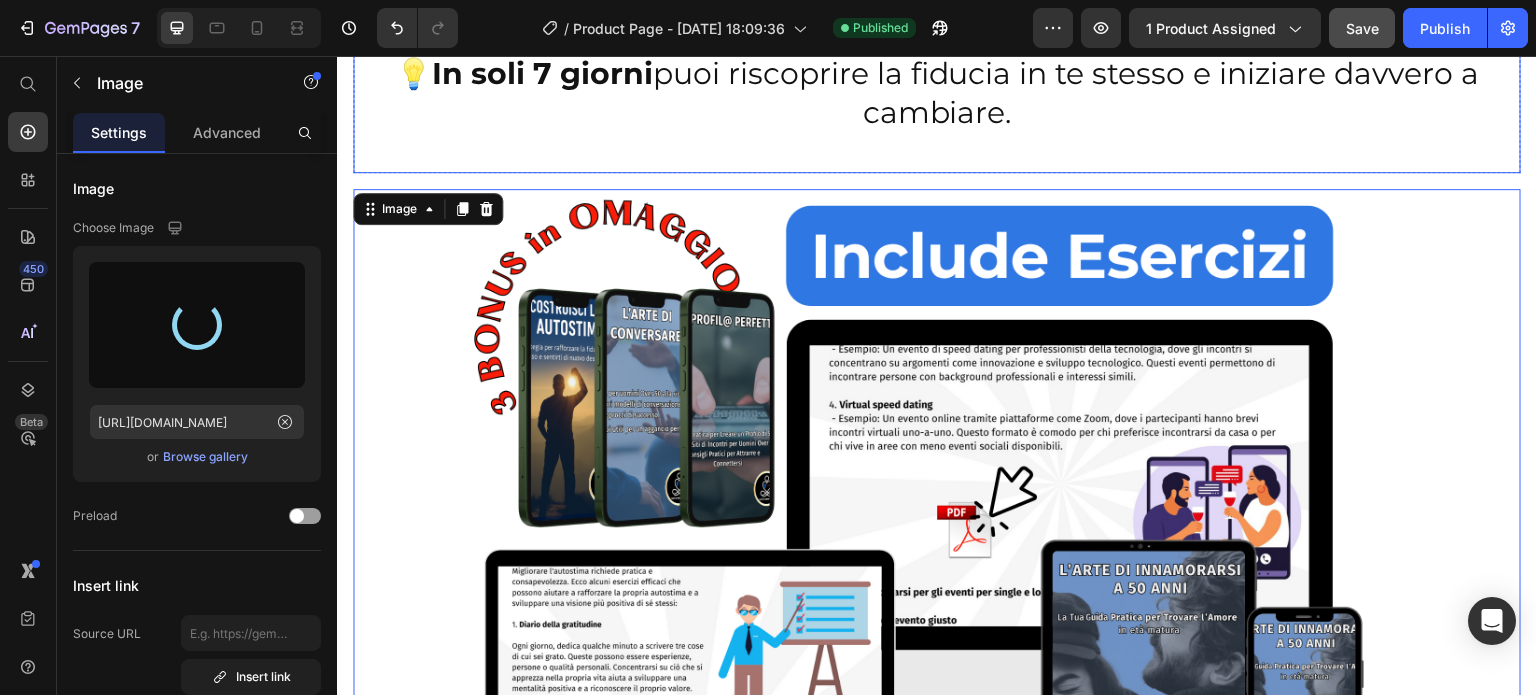 type on "[URL][DOMAIN_NAME]" 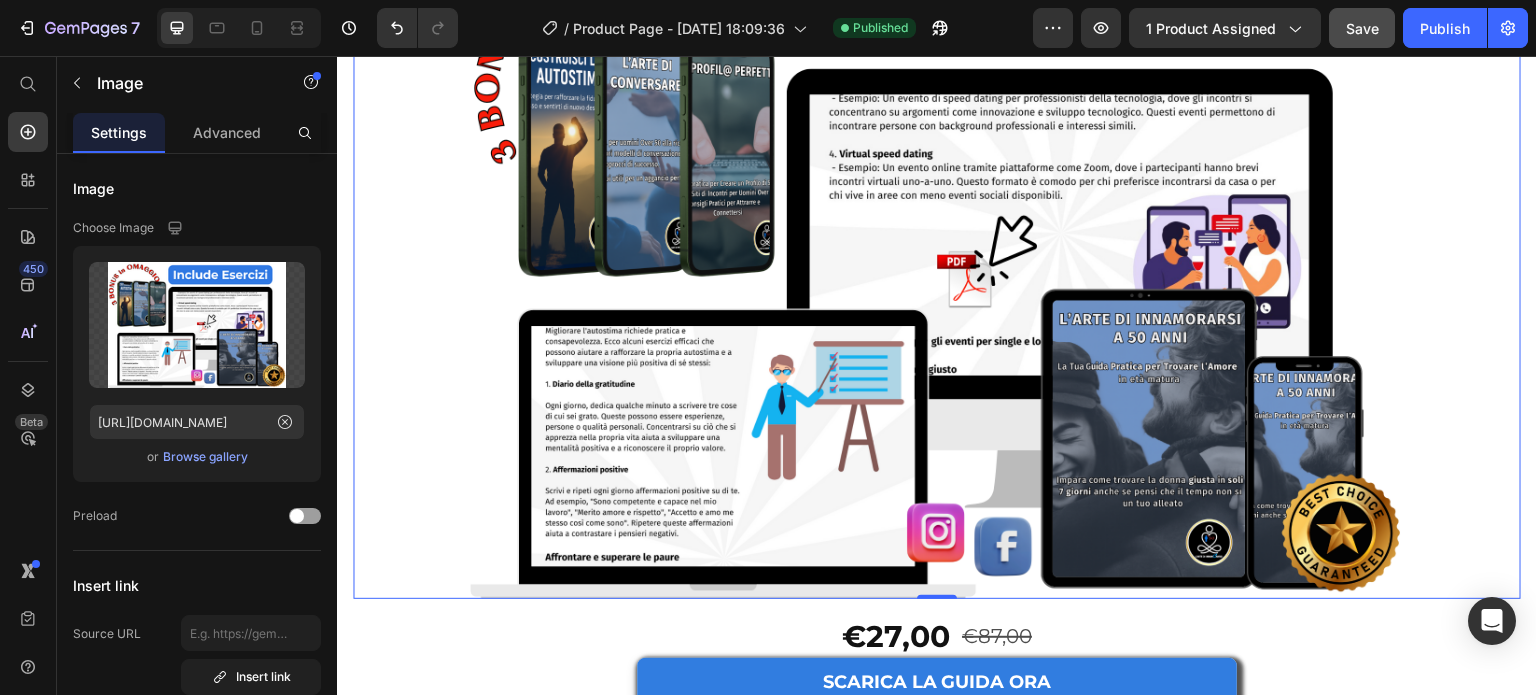 scroll, scrollTop: 800, scrollLeft: 0, axis: vertical 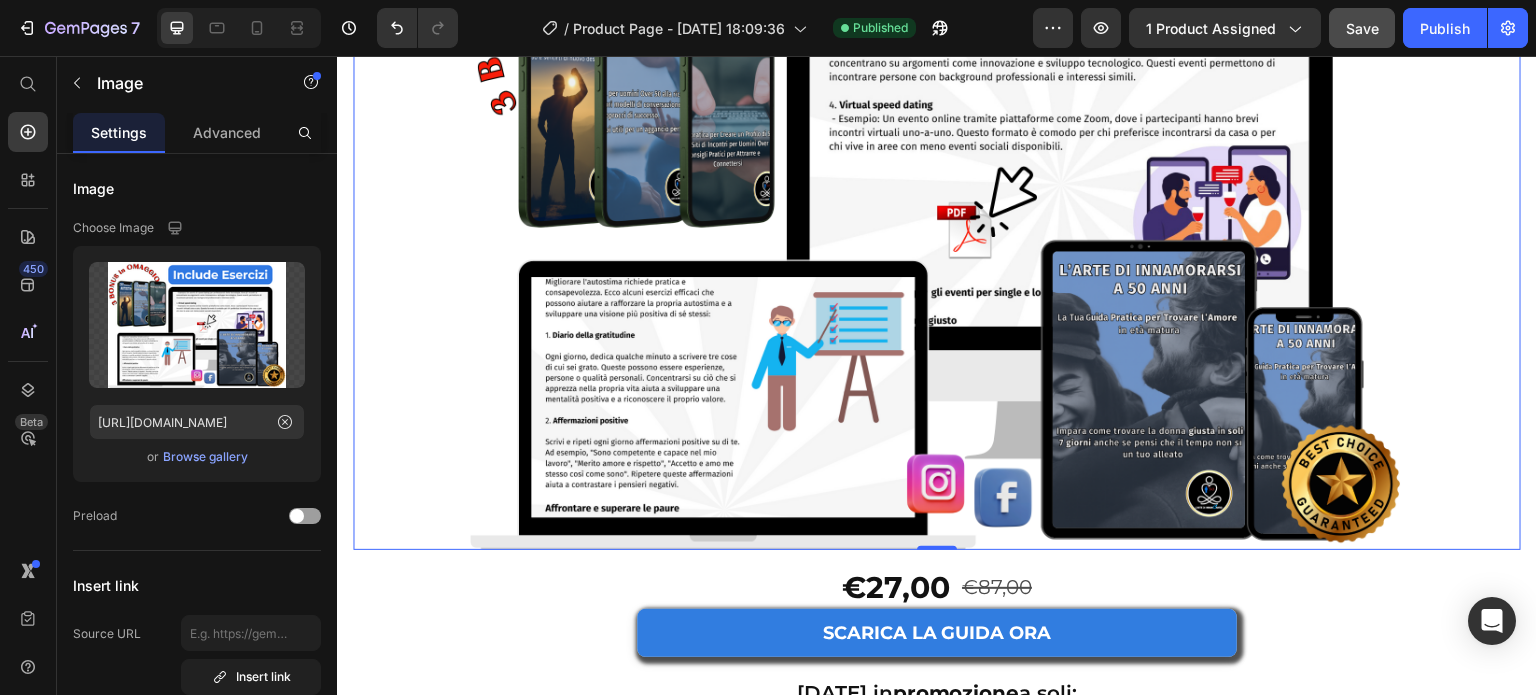 click at bounding box center [937, 219] 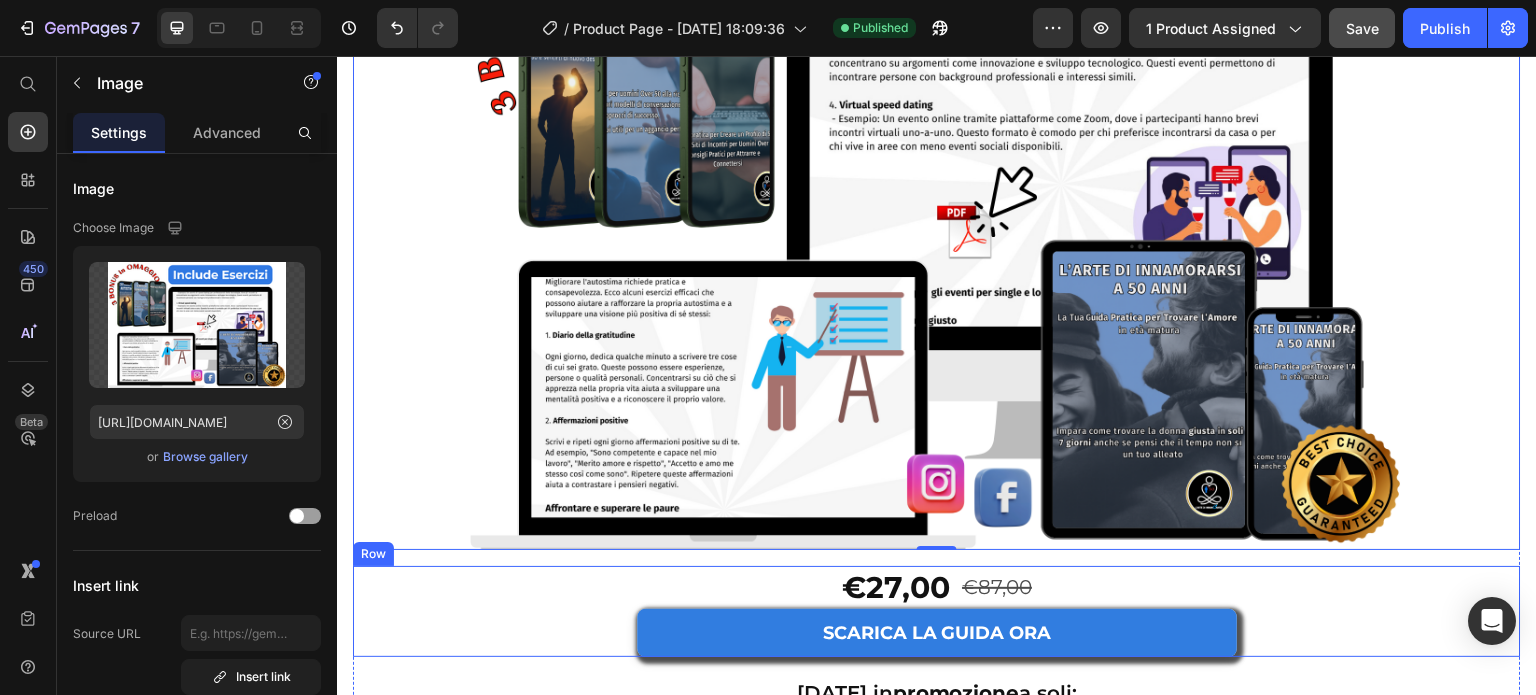 click on "€27,00 Product Price €87,00 Product Price Row SCARICA LA GUIDA ORA Add to Cart Product" at bounding box center [937, 611] 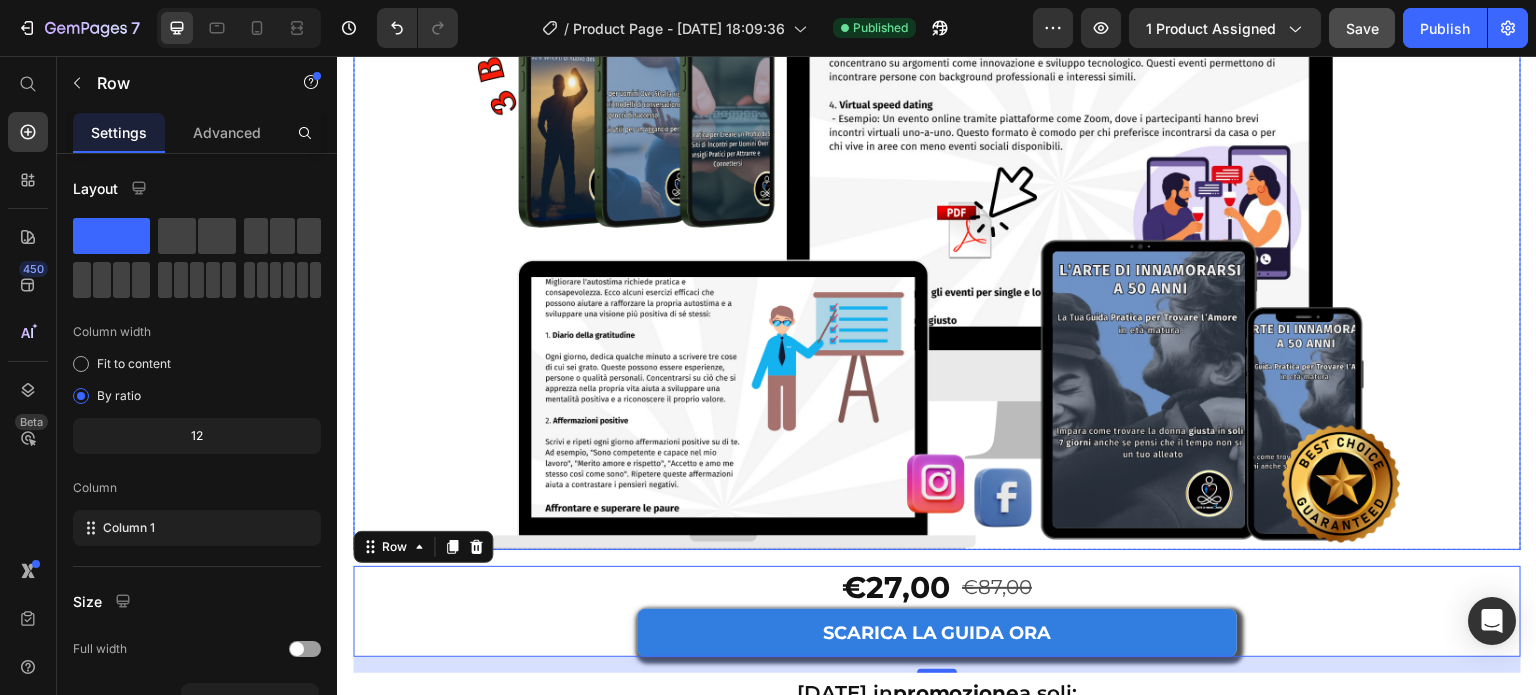 click at bounding box center (937, 219) 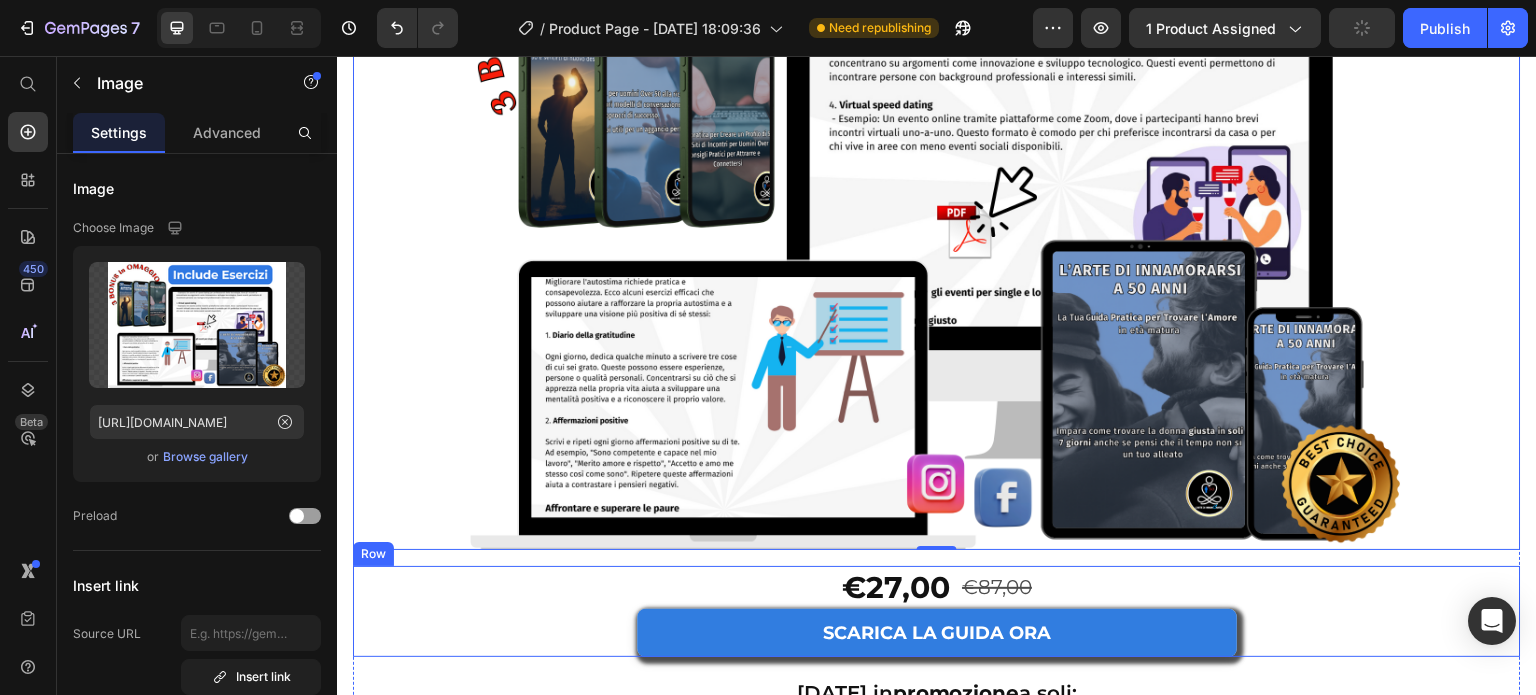 click on "€27,00 Product Price €87,00 Product Price Row SCARICA LA GUIDA ORA Add to Cart Product" at bounding box center [937, 611] 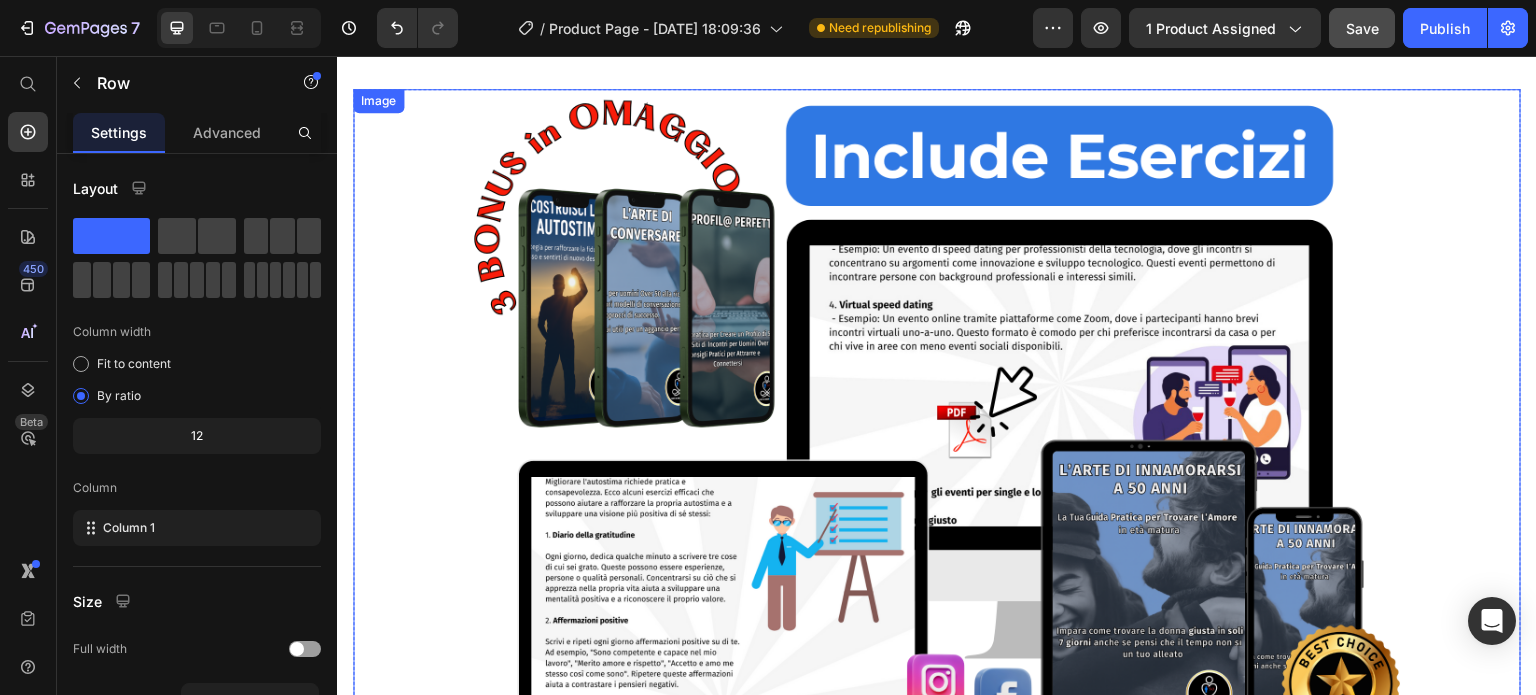 scroll, scrollTop: 500, scrollLeft: 0, axis: vertical 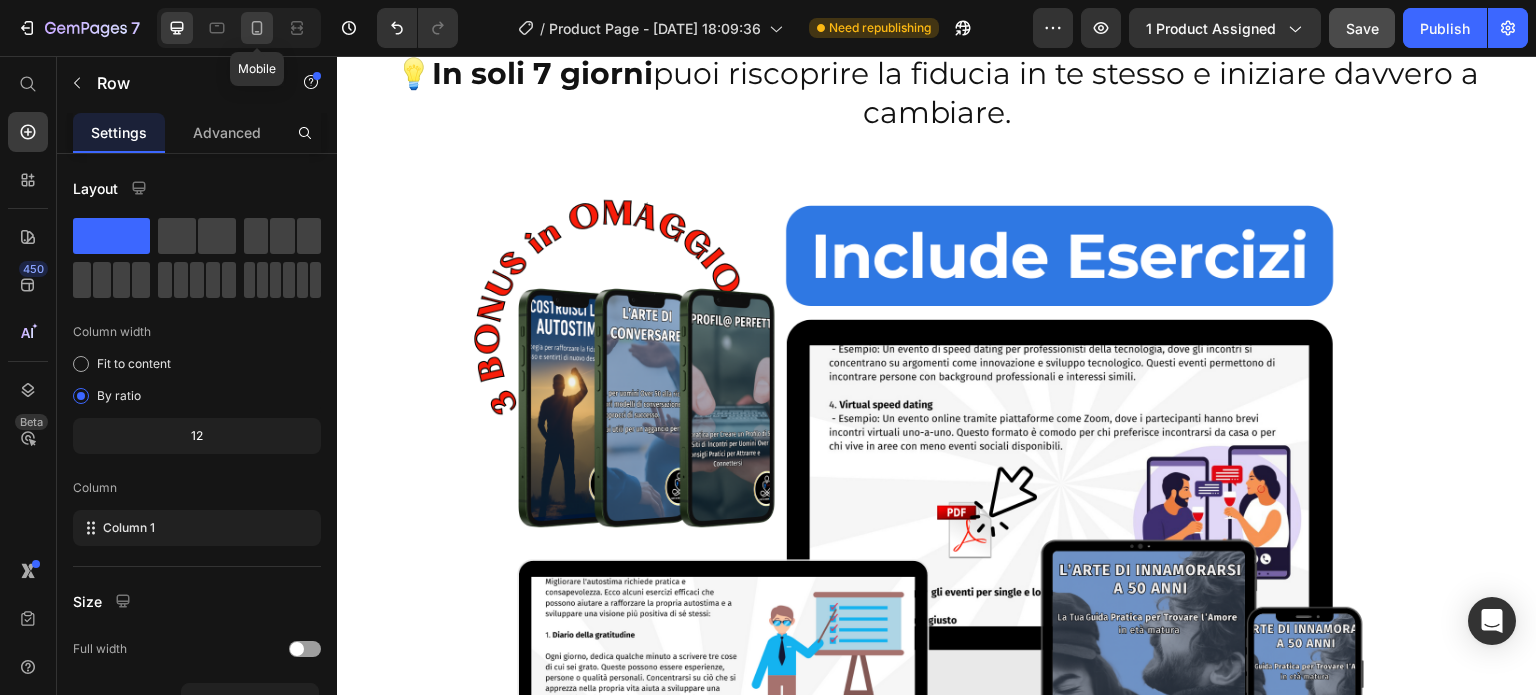 click 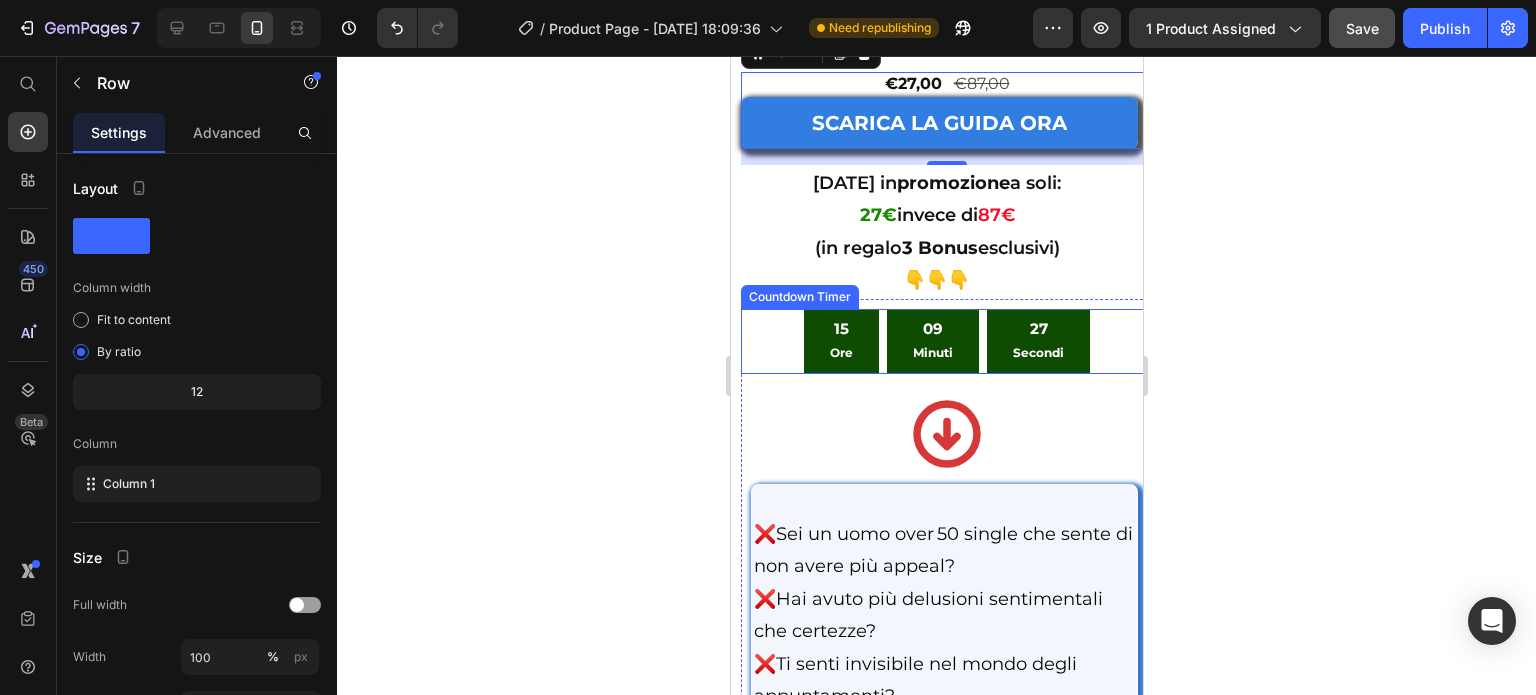scroll, scrollTop: 658, scrollLeft: 0, axis: vertical 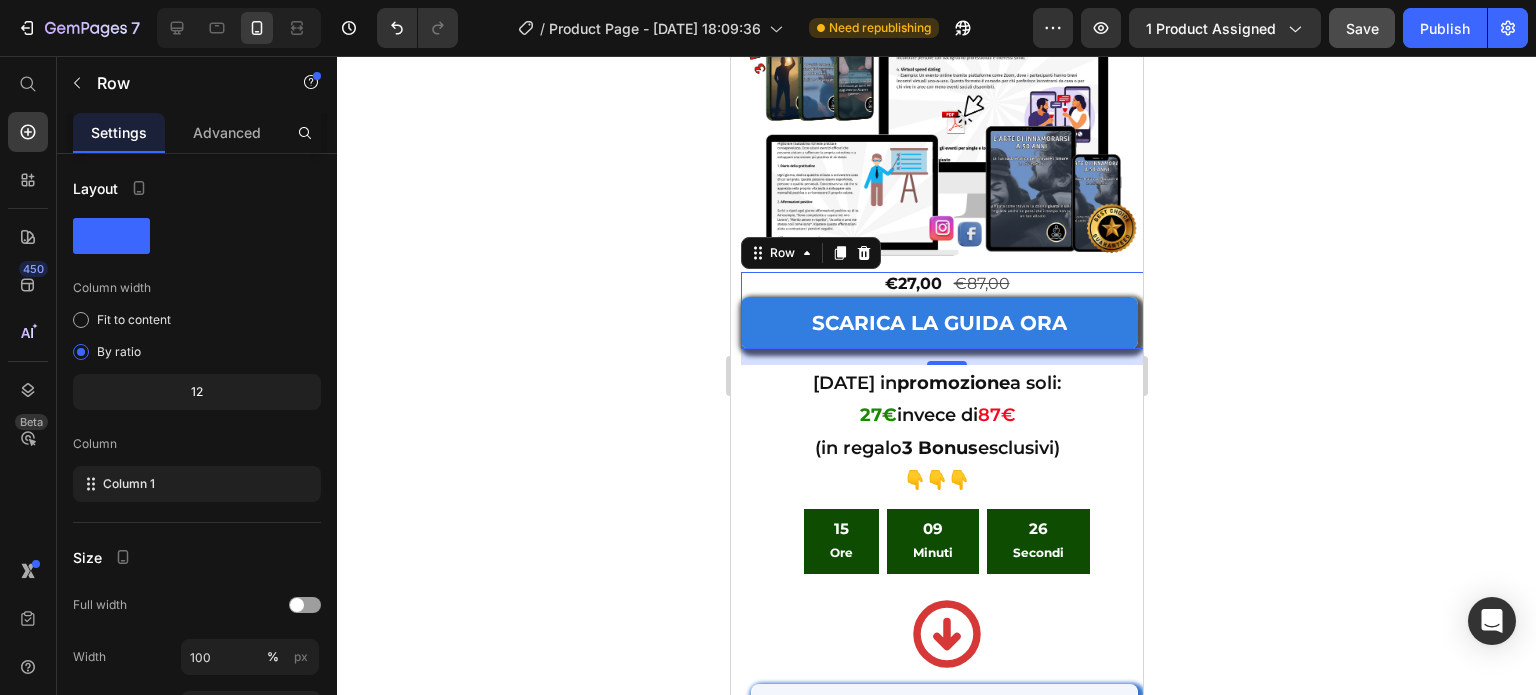 click 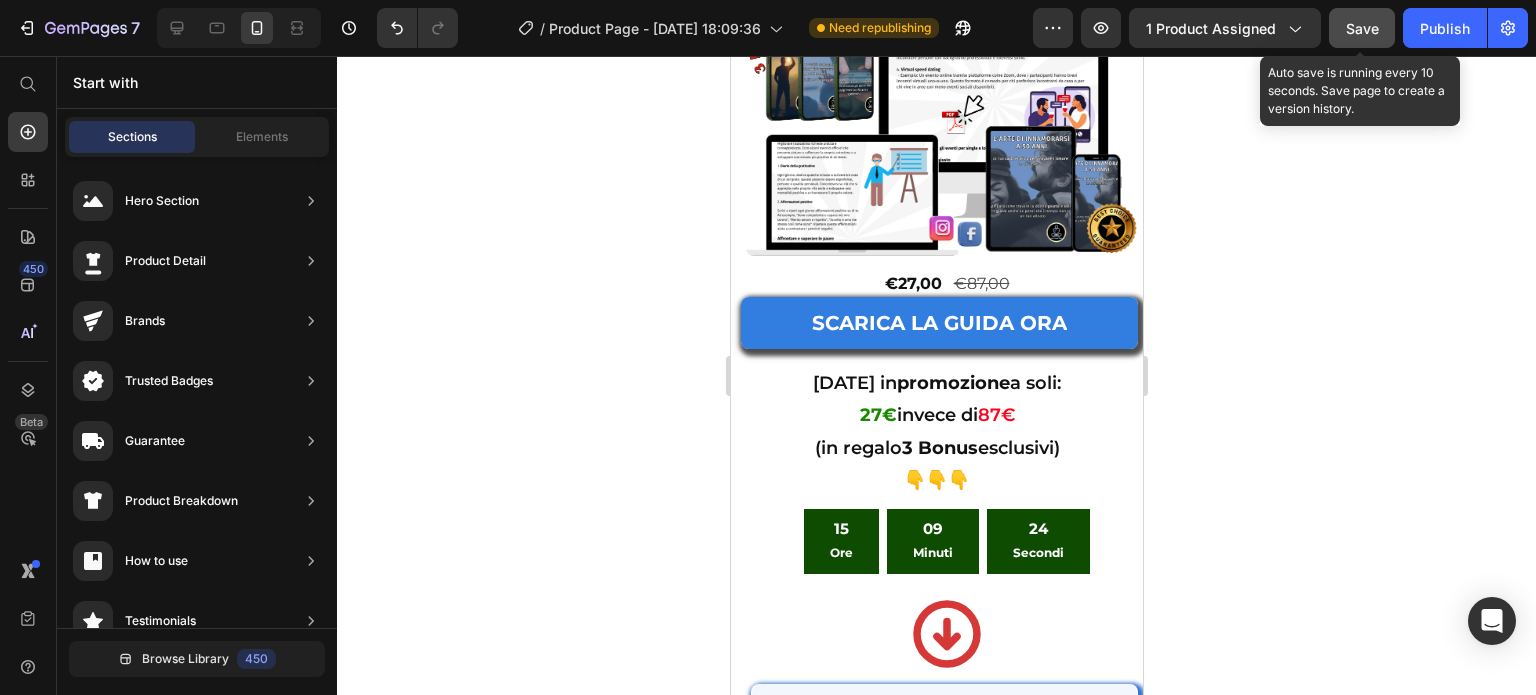 click on "Save" 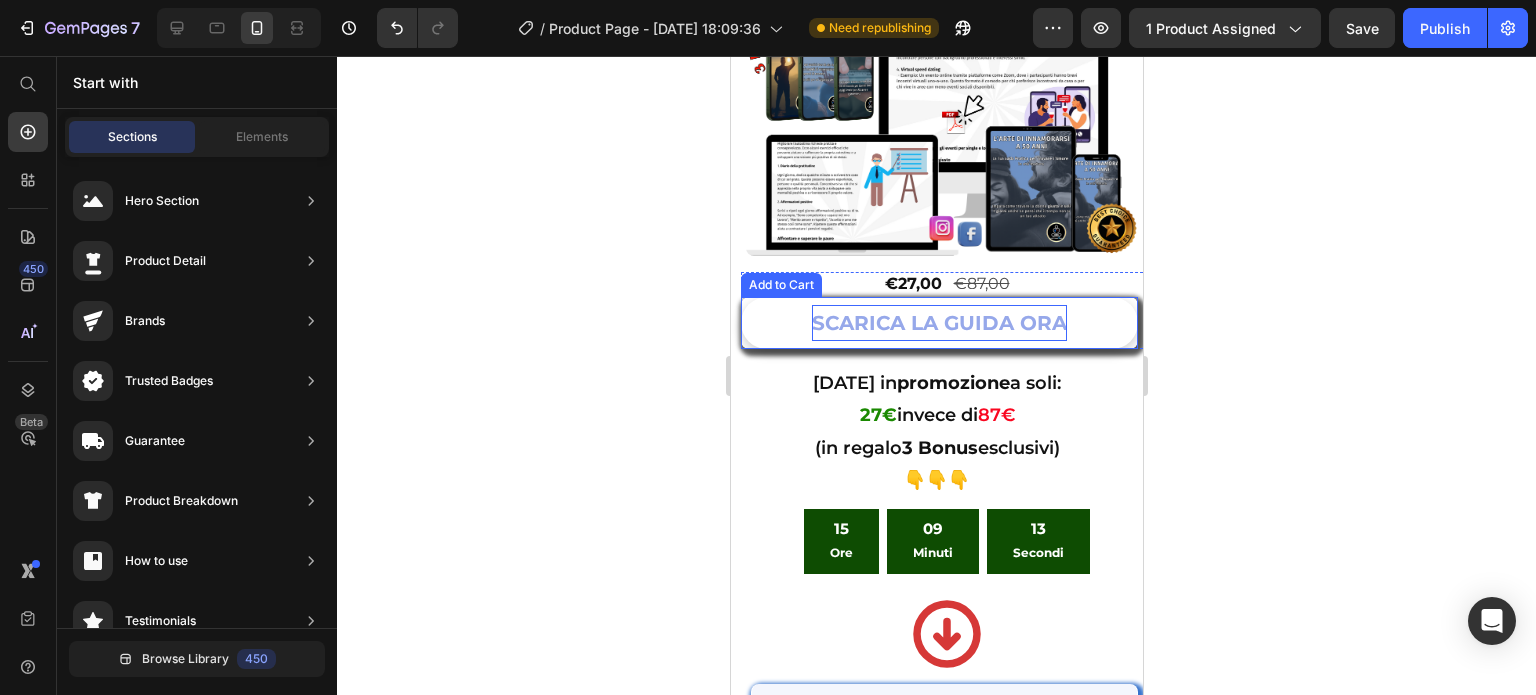 scroll, scrollTop: 458, scrollLeft: 0, axis: vertical 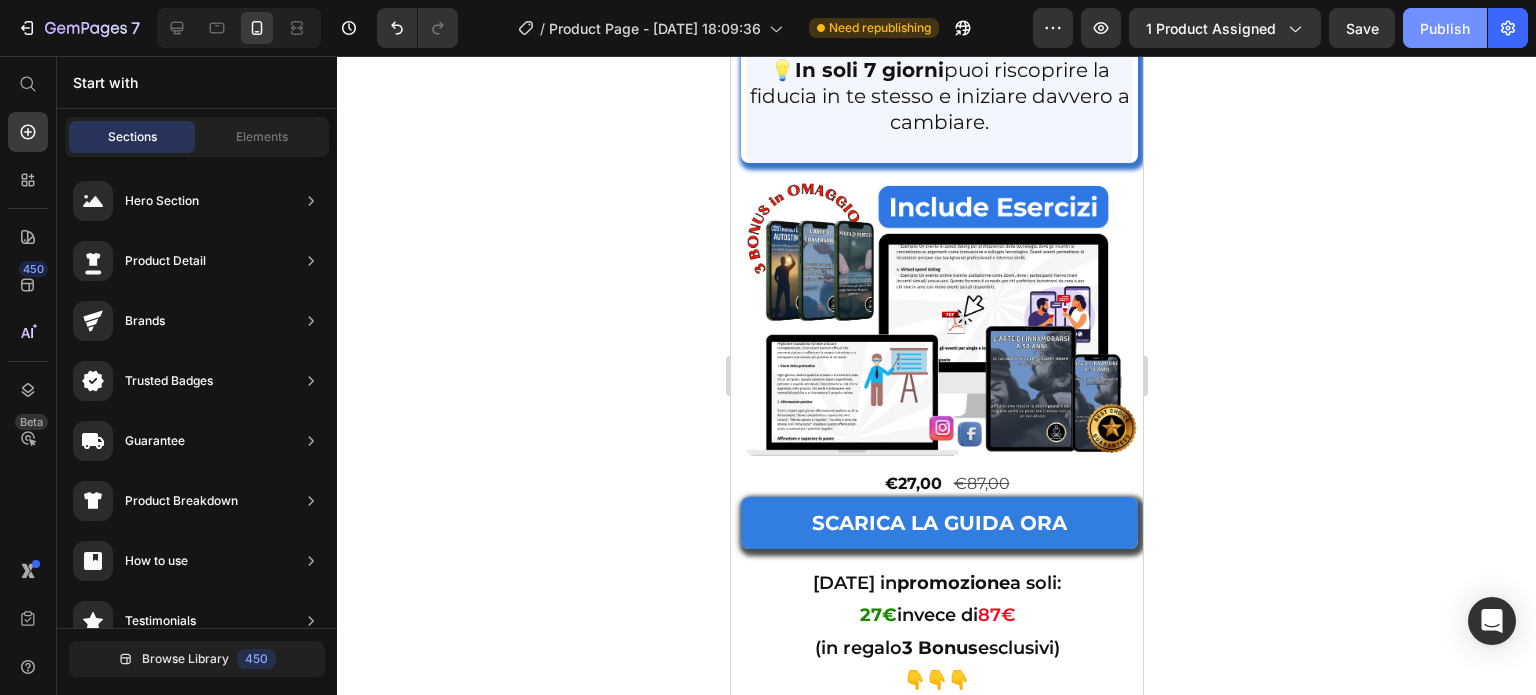 click on "Publish" 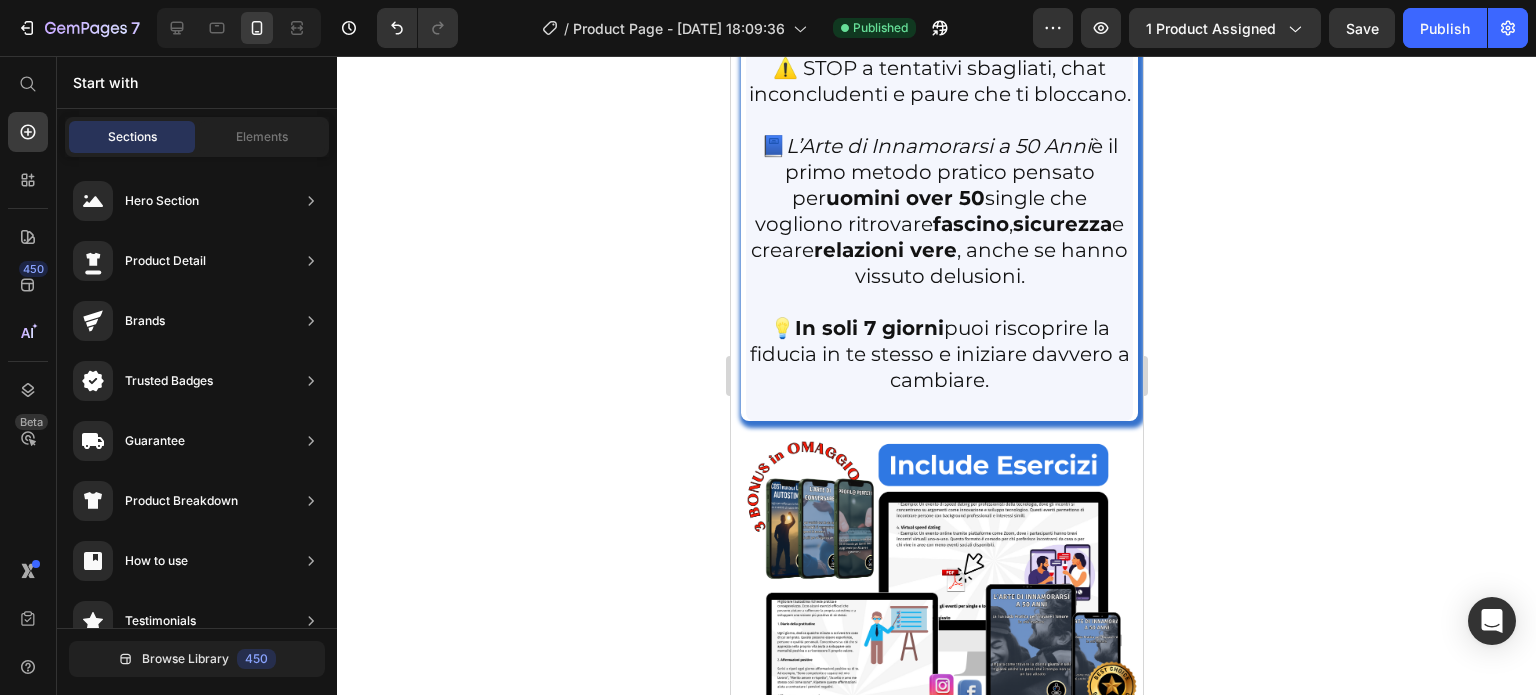 scroll, scrollTop: 0, scrollLeft: 0, axis: both 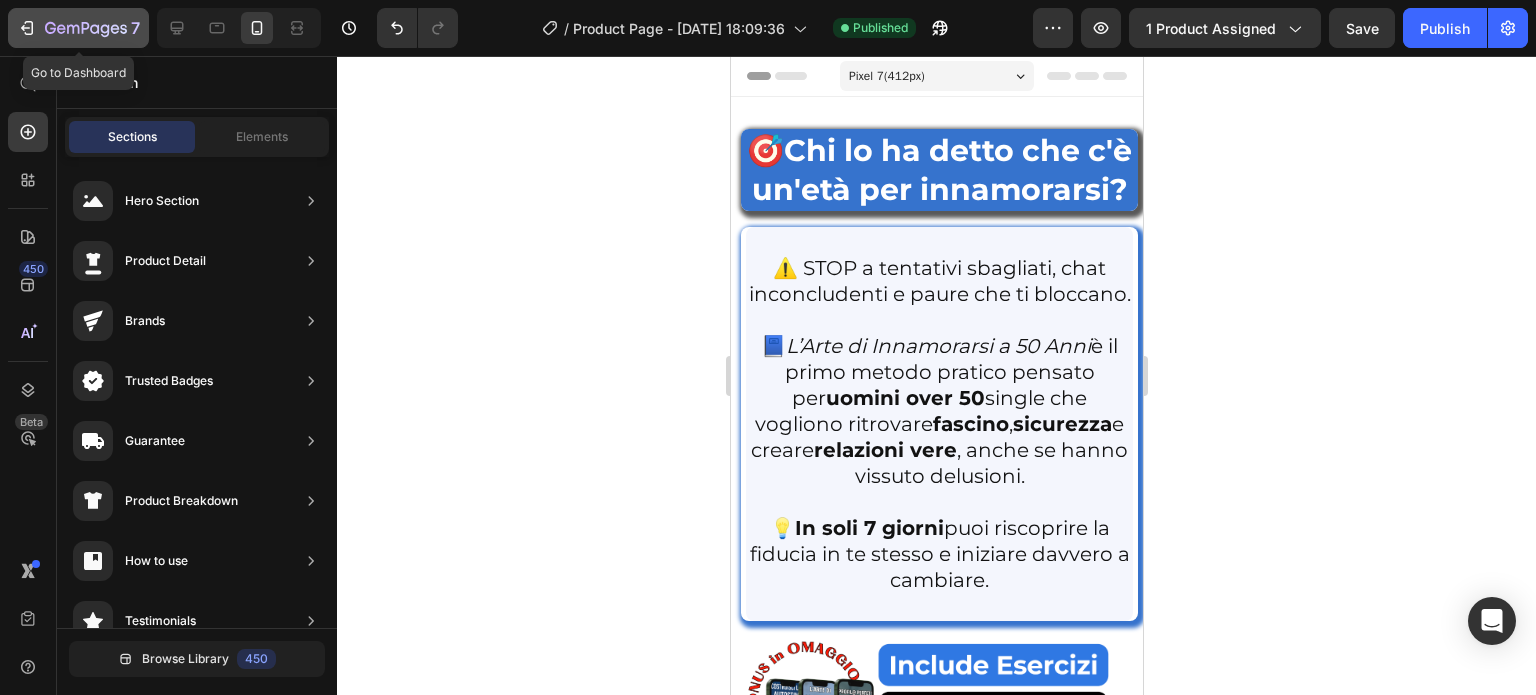 click 